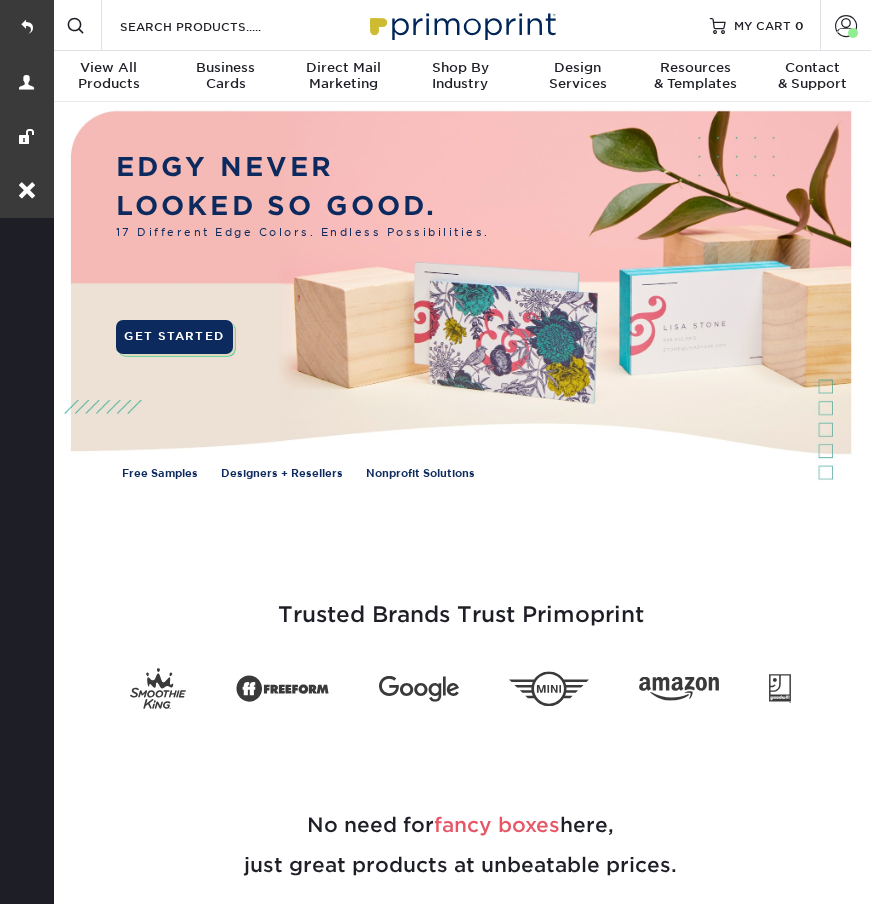scroll, scrollTop: 0, scrollLeft: 0, axis: both 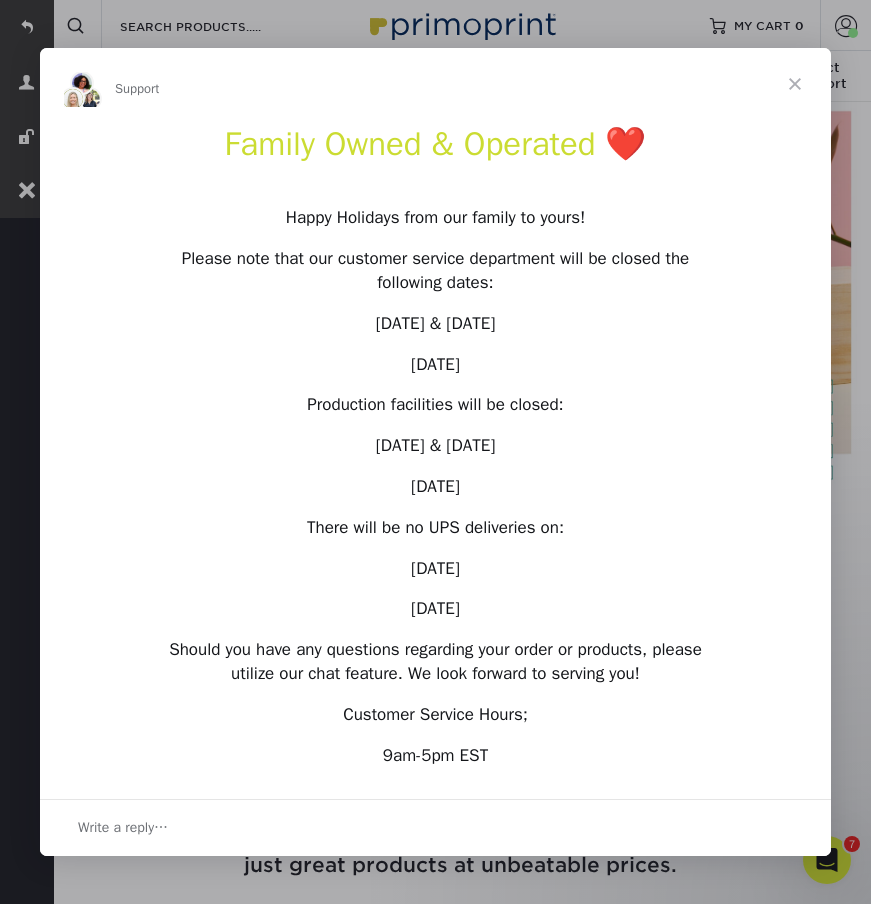 click at bounding box center (795, 84) 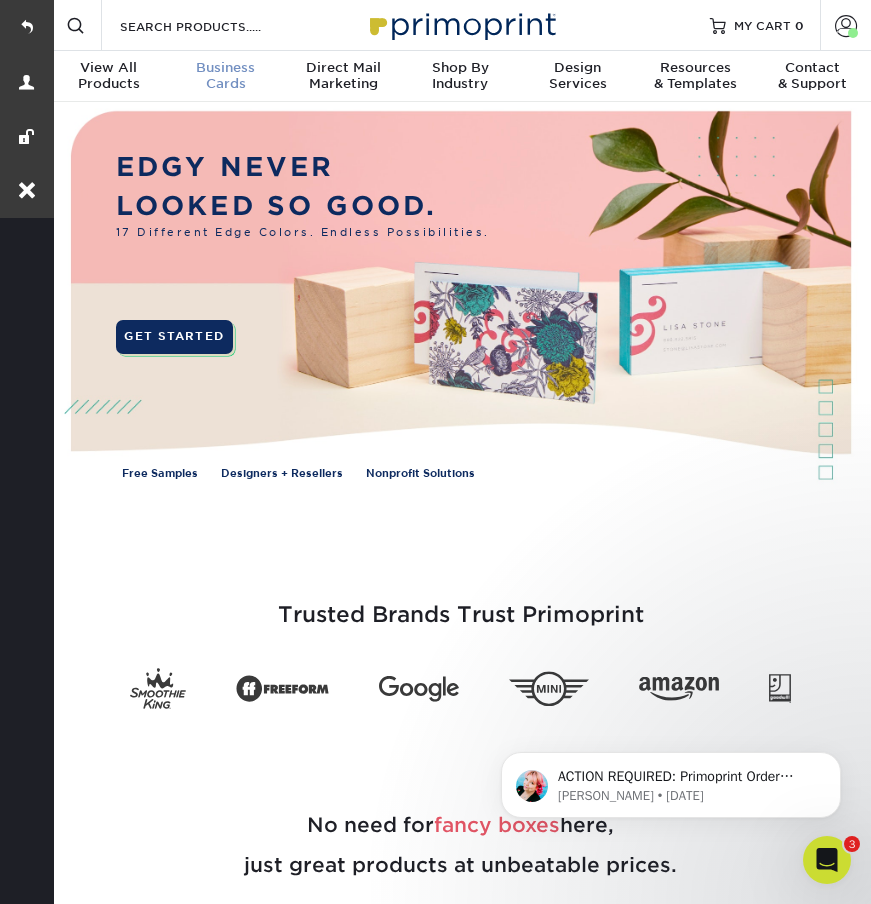 scroll, scrollTop: 0, scrollLeft: 0, axis: both 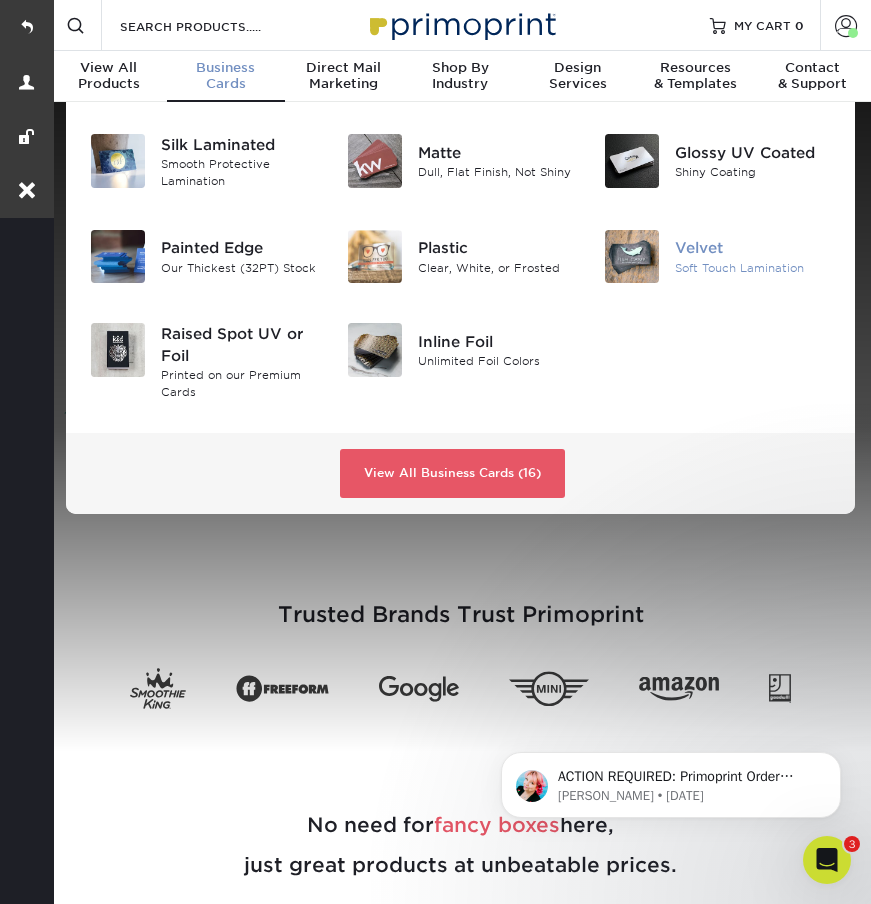 click on "Velvet" at bounding box center (753, 248) 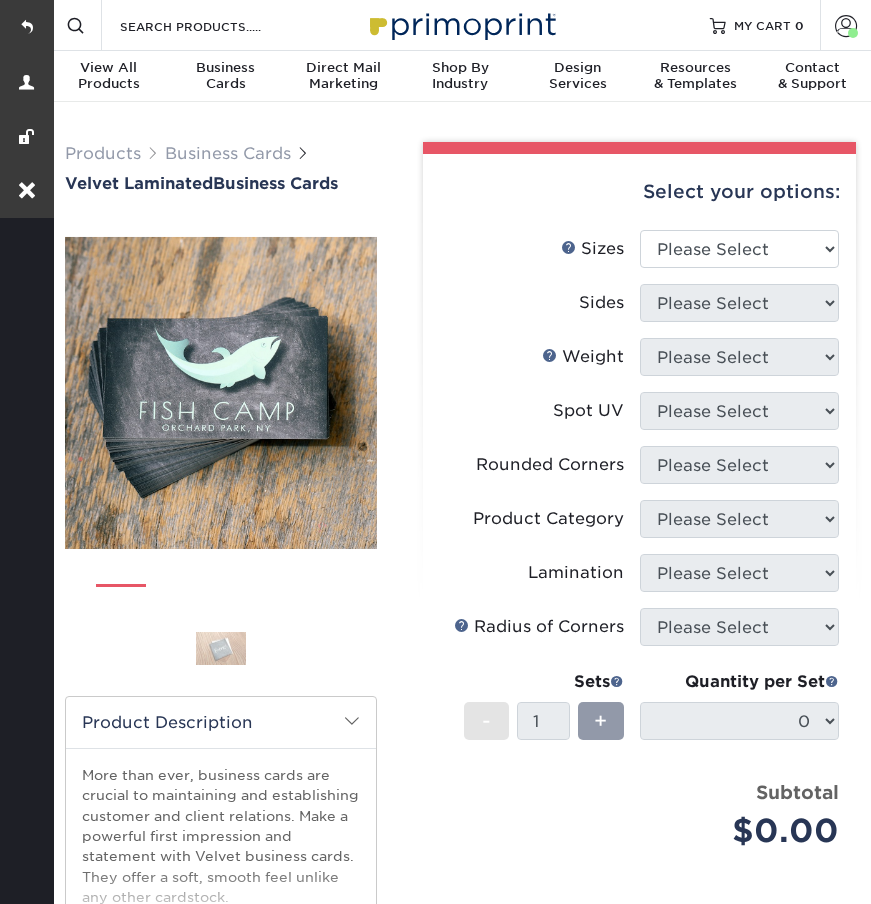 scroll, scrollTop: 0, scrollLeft: 0, axis: both 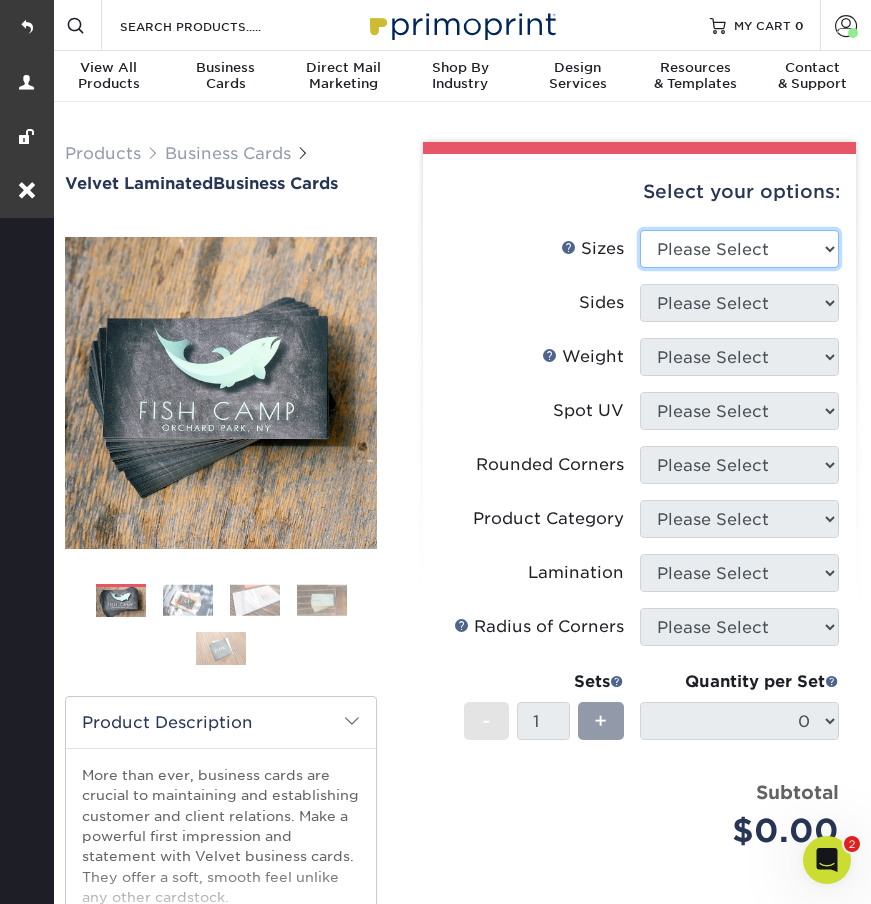 select on "2.00x3.50" 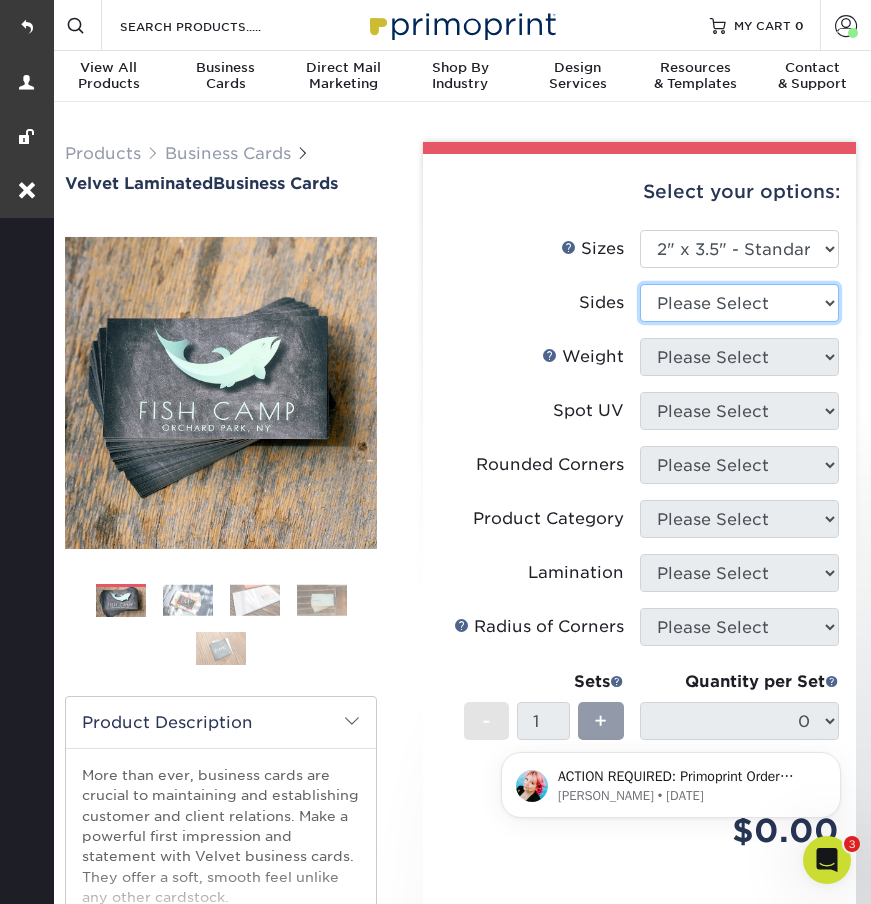 scroll, scrollTop: 0, scrollLeft: 0, axis: both 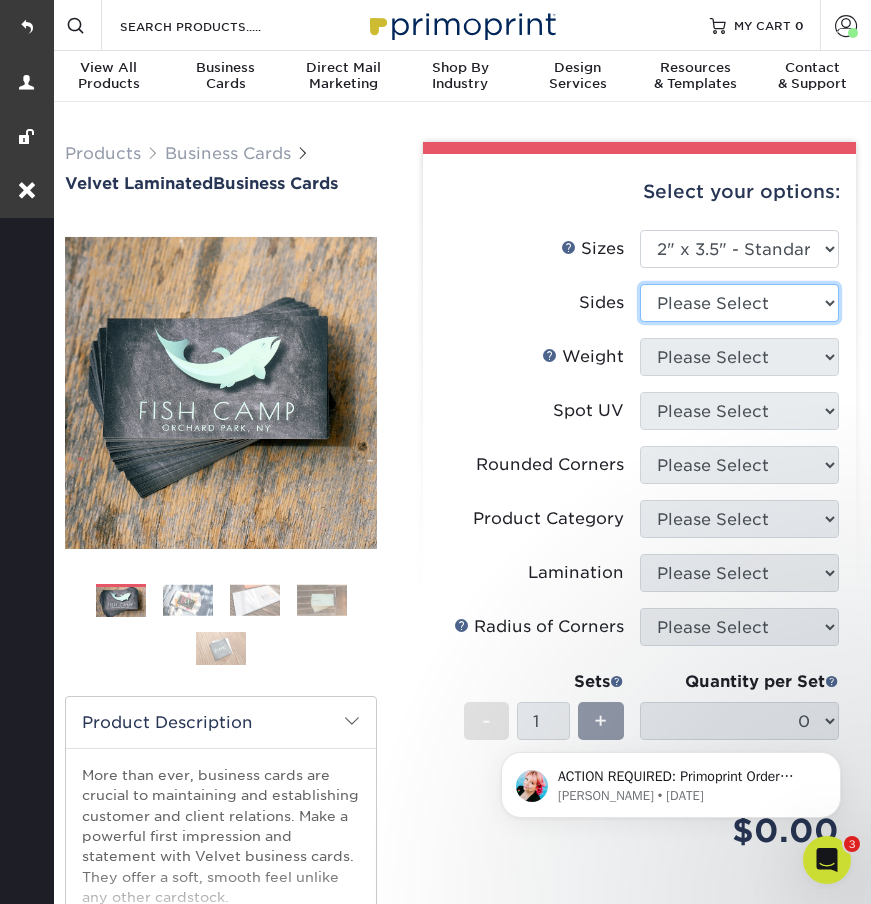 select on "13abbda7-1d64-4f25-8bb2-c179b224825d" 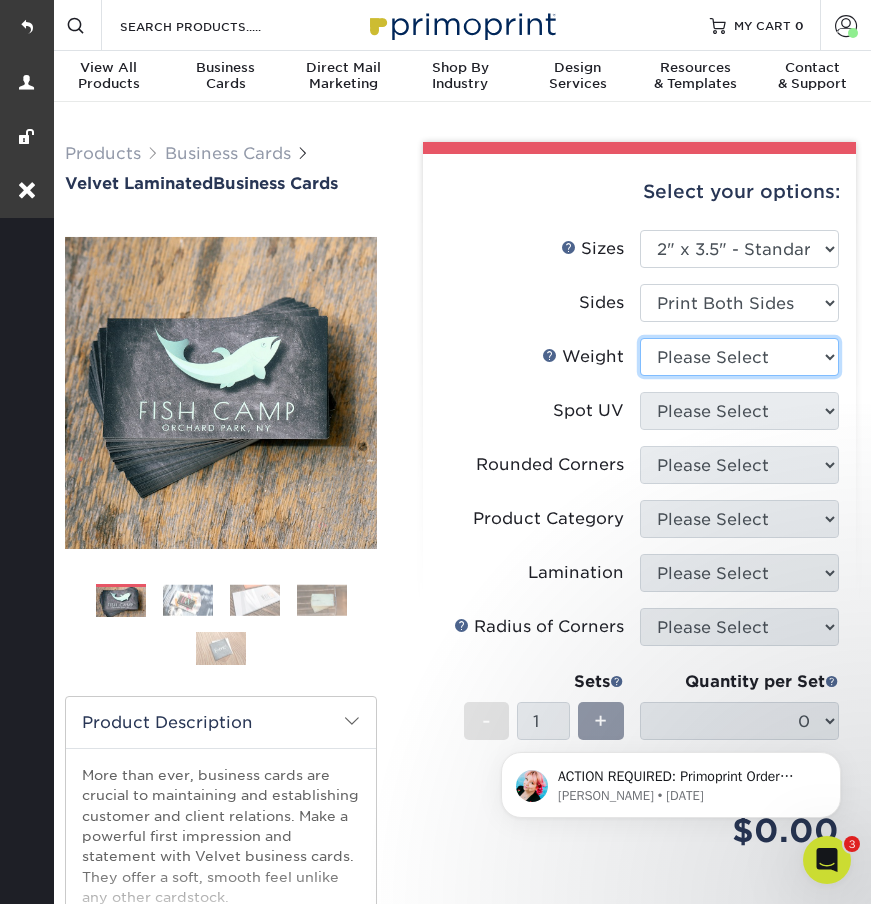 select on "16PT" 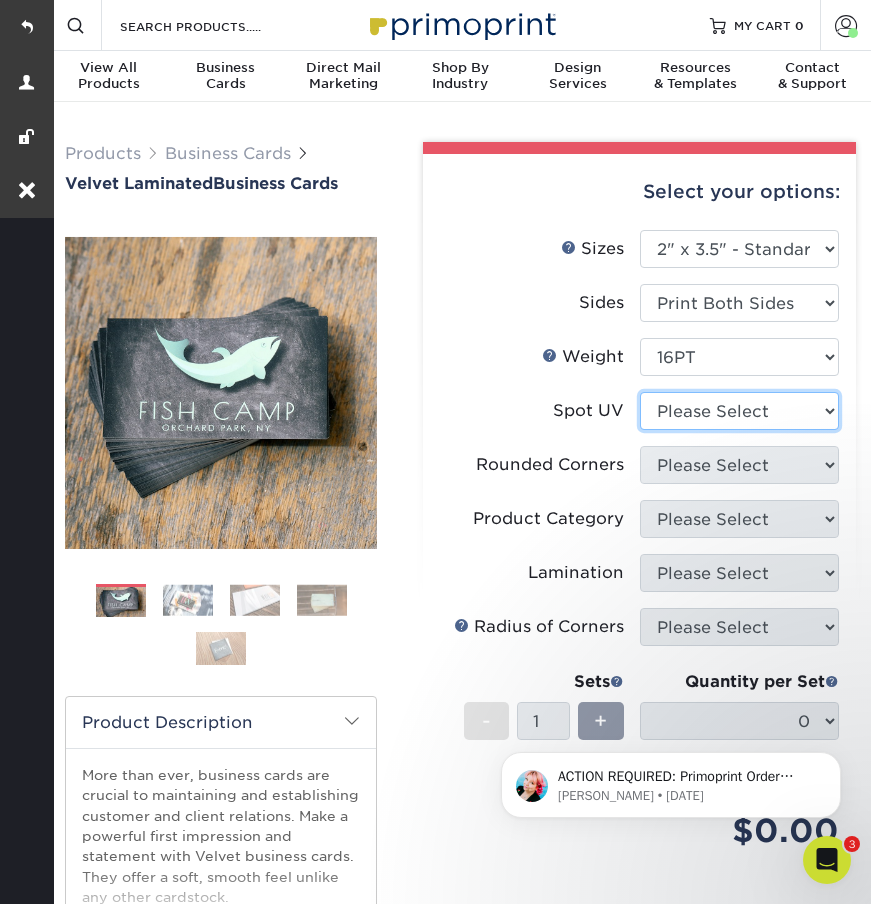select on "3" 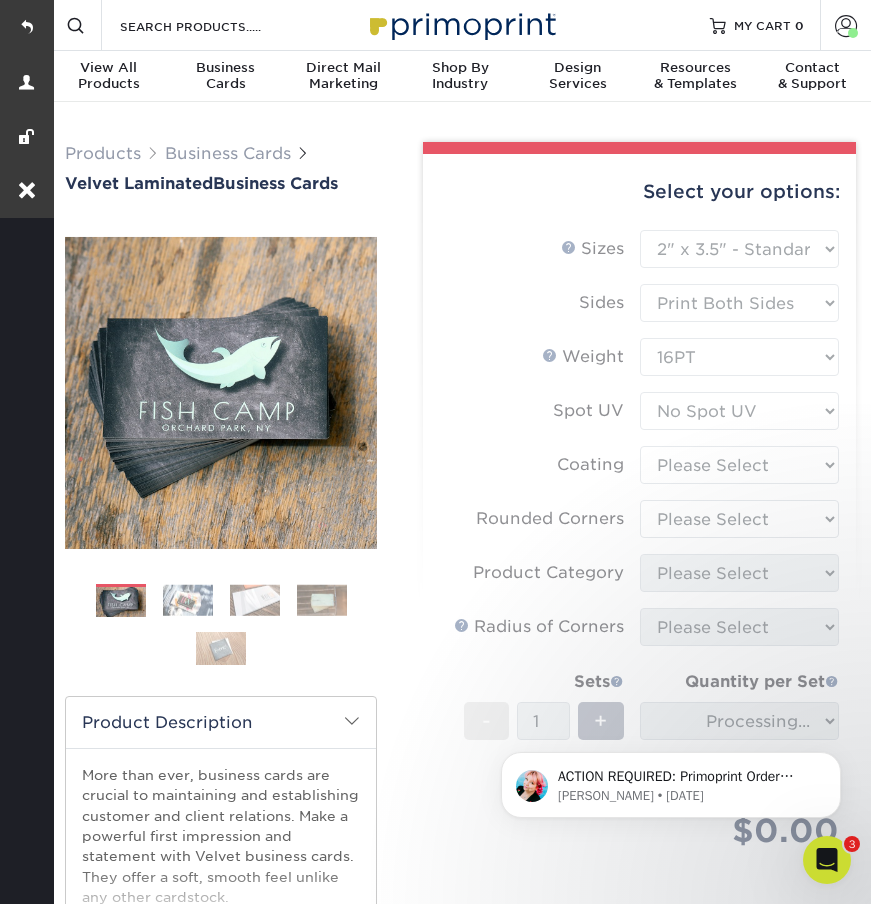 click on "Sizes Help Sizes
Please Select
1.5" x 3.5"  - Mini
1.75" x 3.5" - Mini 2" x 2" - Square 2" x 3" - Mini No" at bounding box center [639, 562] 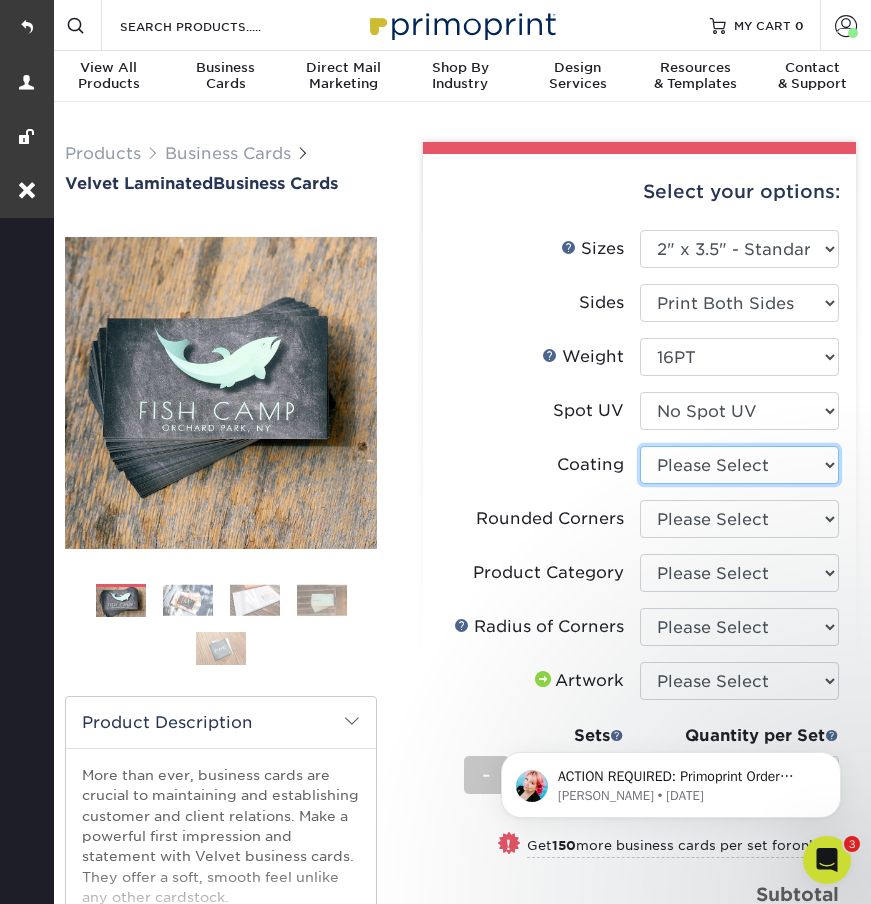 select on "3e7618de-abca-4bda-9f97-8b9129e913d8" 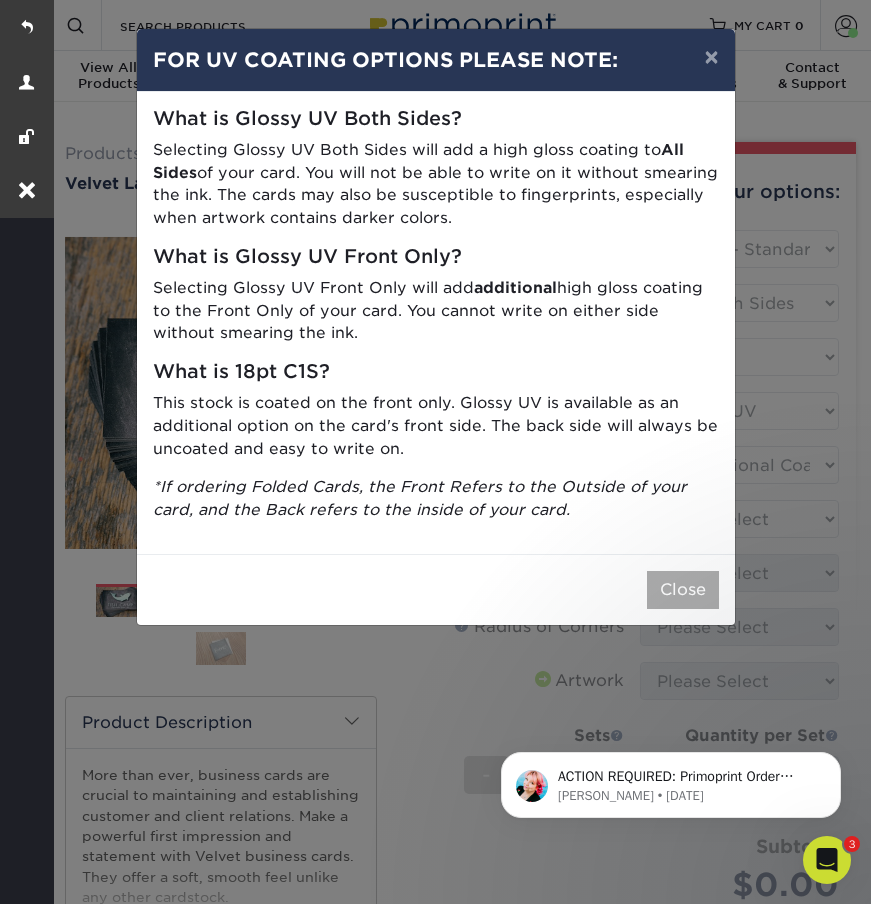 click on "Close" at bounding box center (683, 590) 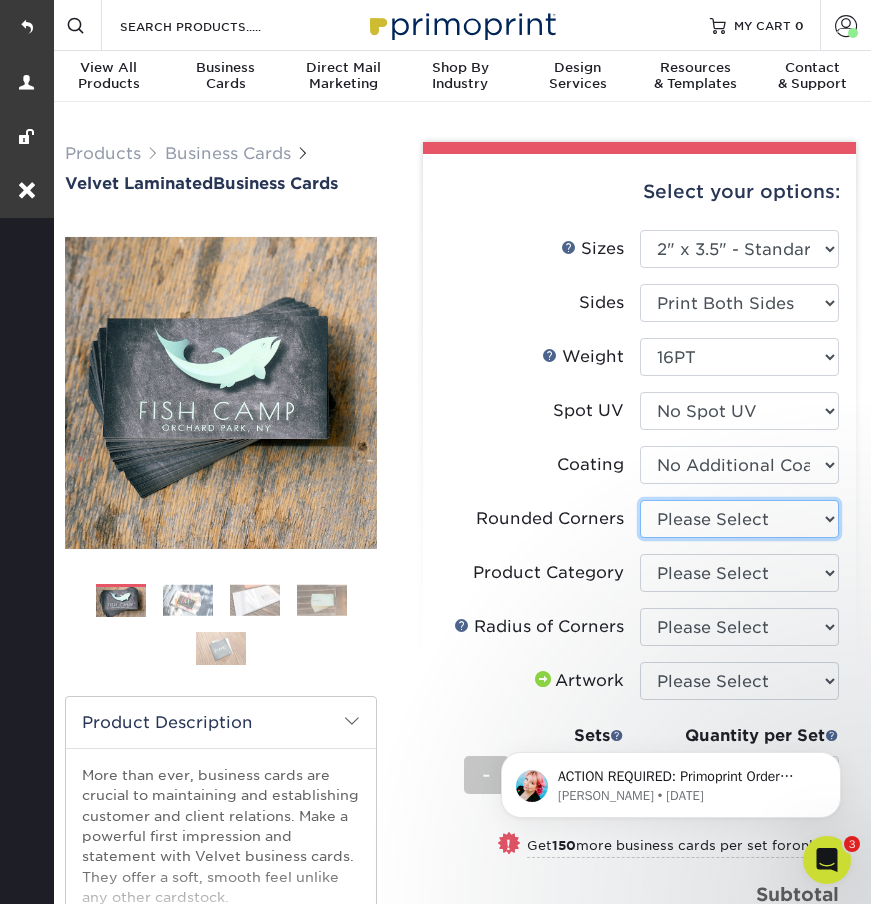 select on "0" 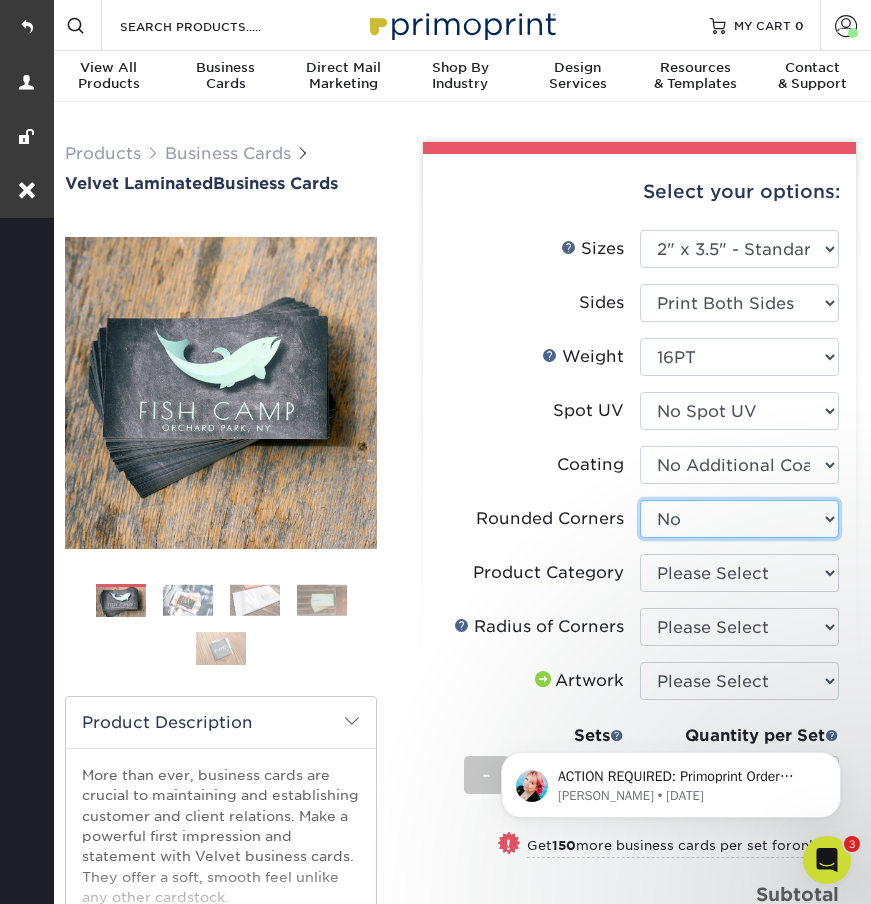 select 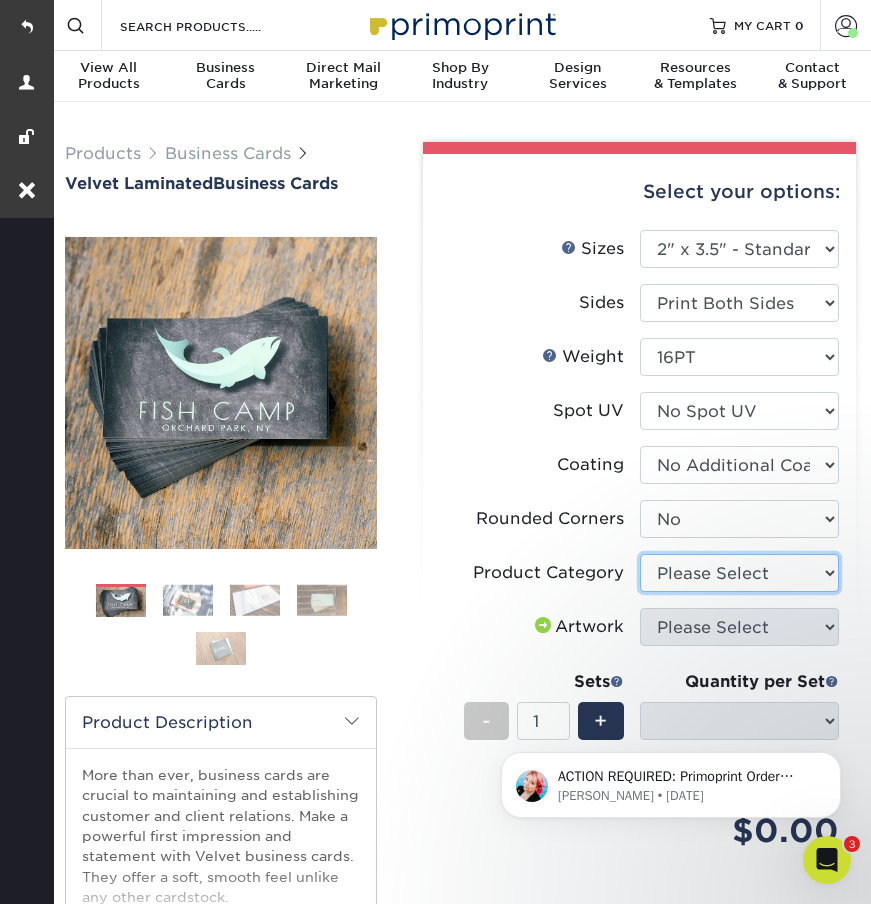 select on "3b5148f1-0588-4f88-a218-97bcfdce65c1" 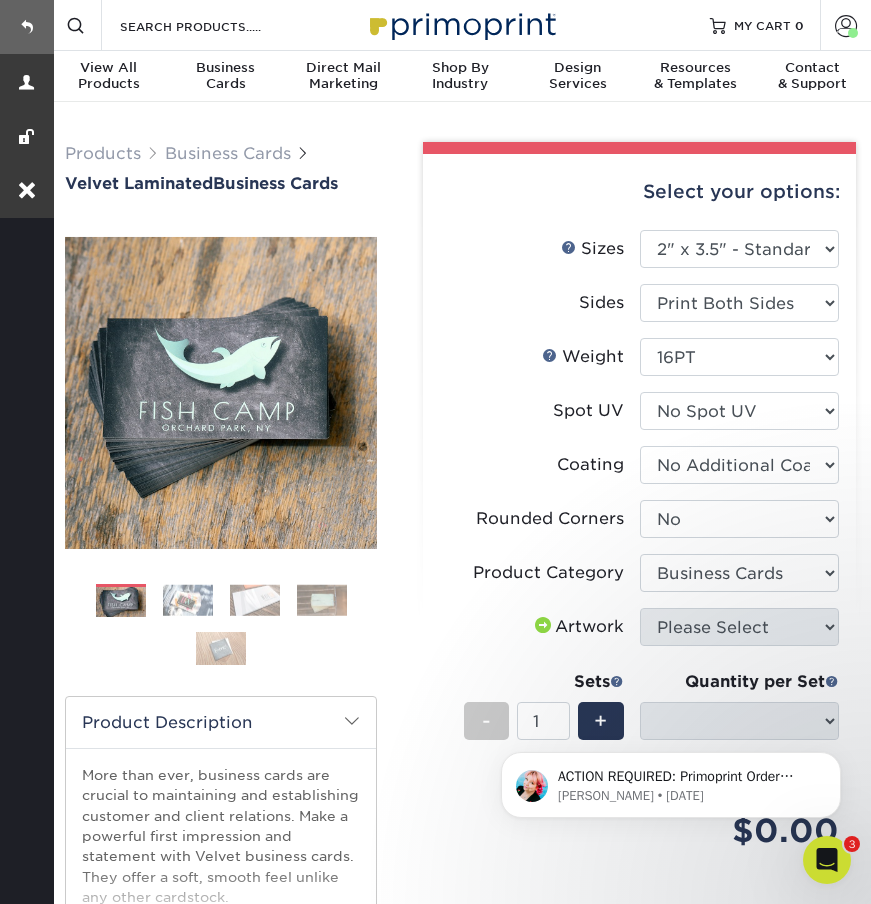 click at bounding box center (27, 27) 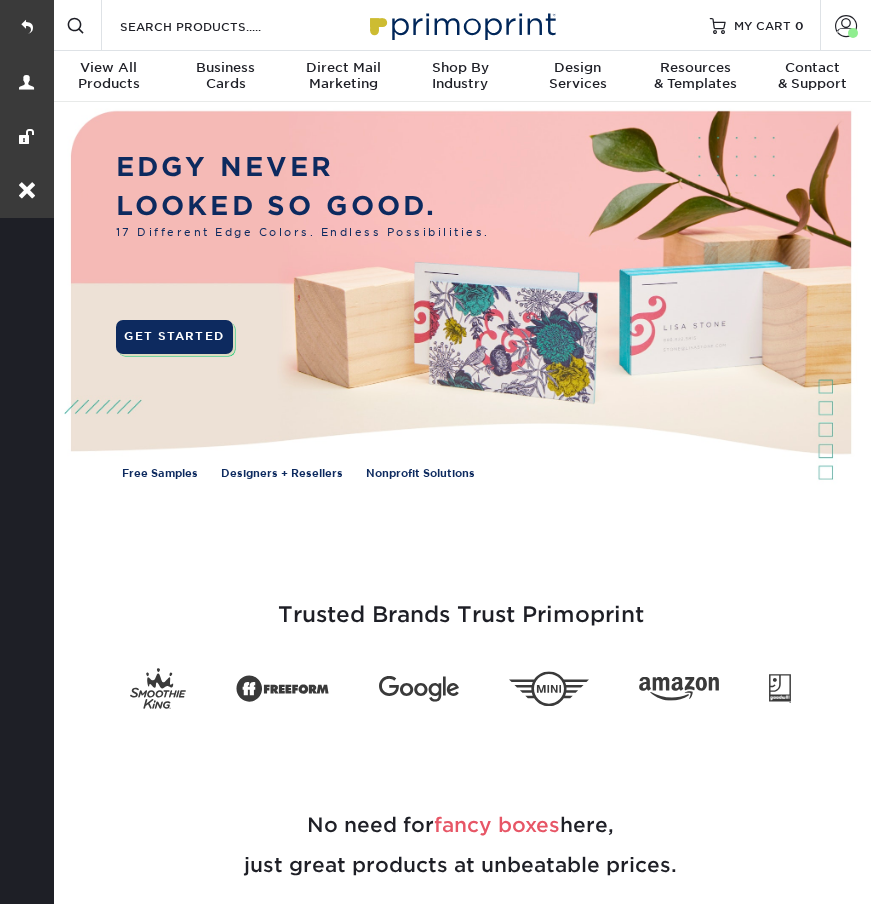 scroll, scrollTop: 0, scrollLeft: 0, axis: both 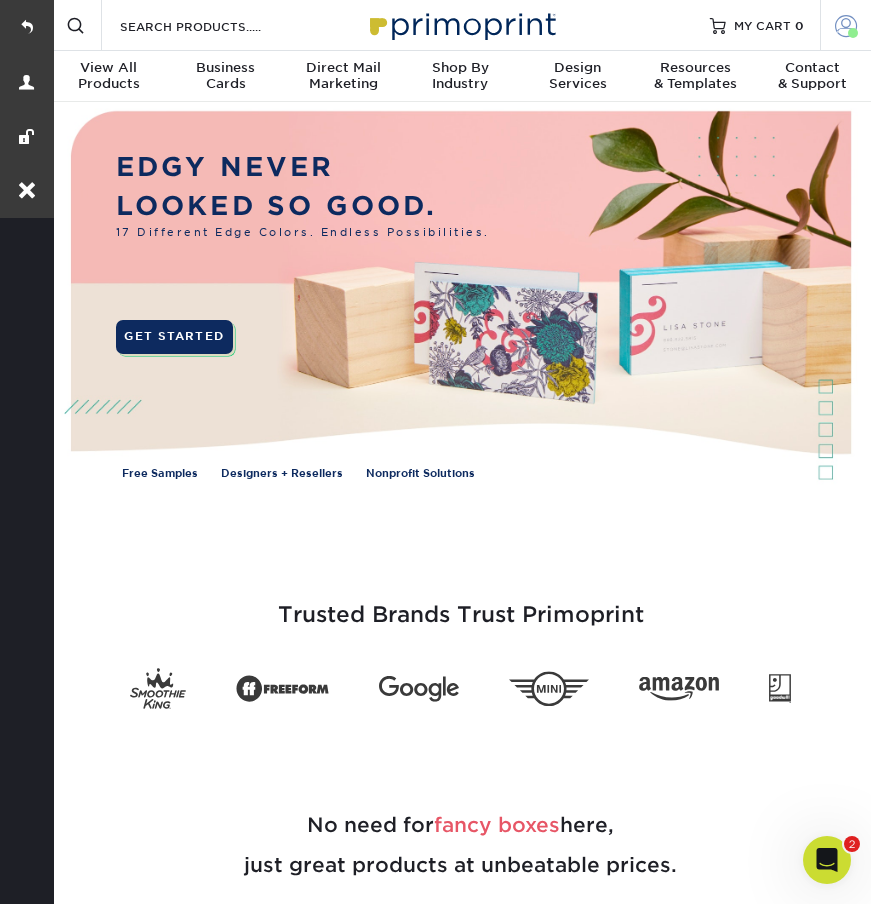 click at bounding box center [846, 25] 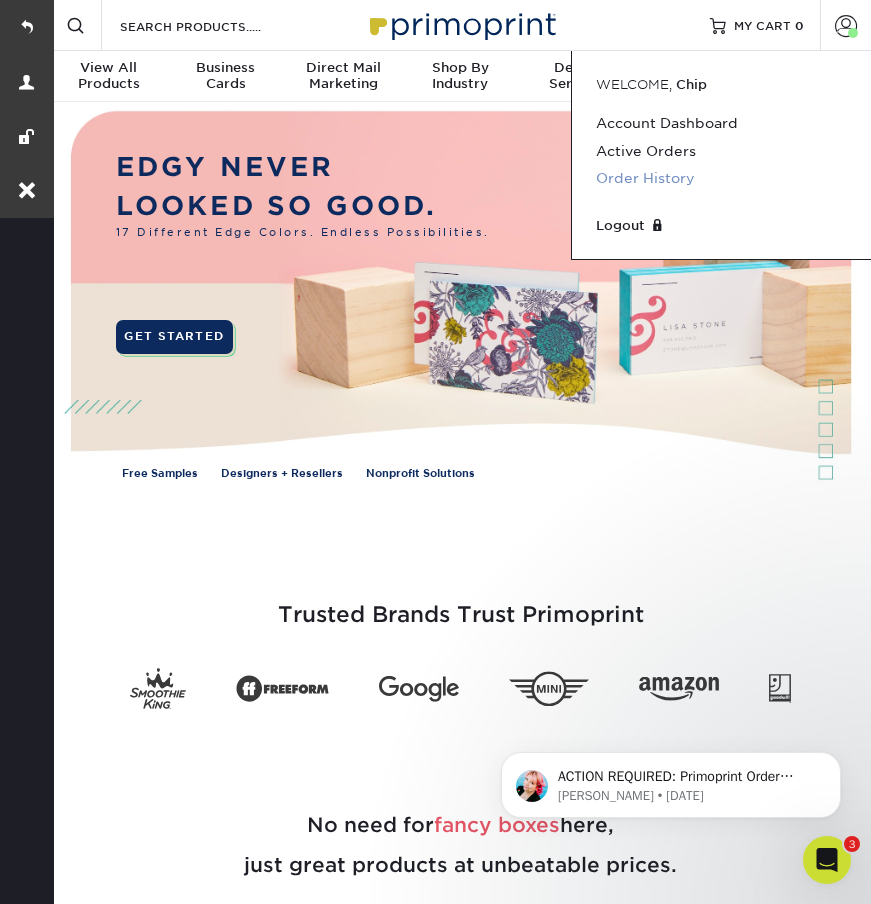 scroll, scrollTop: 0, scrollLeft: 0, axis: both 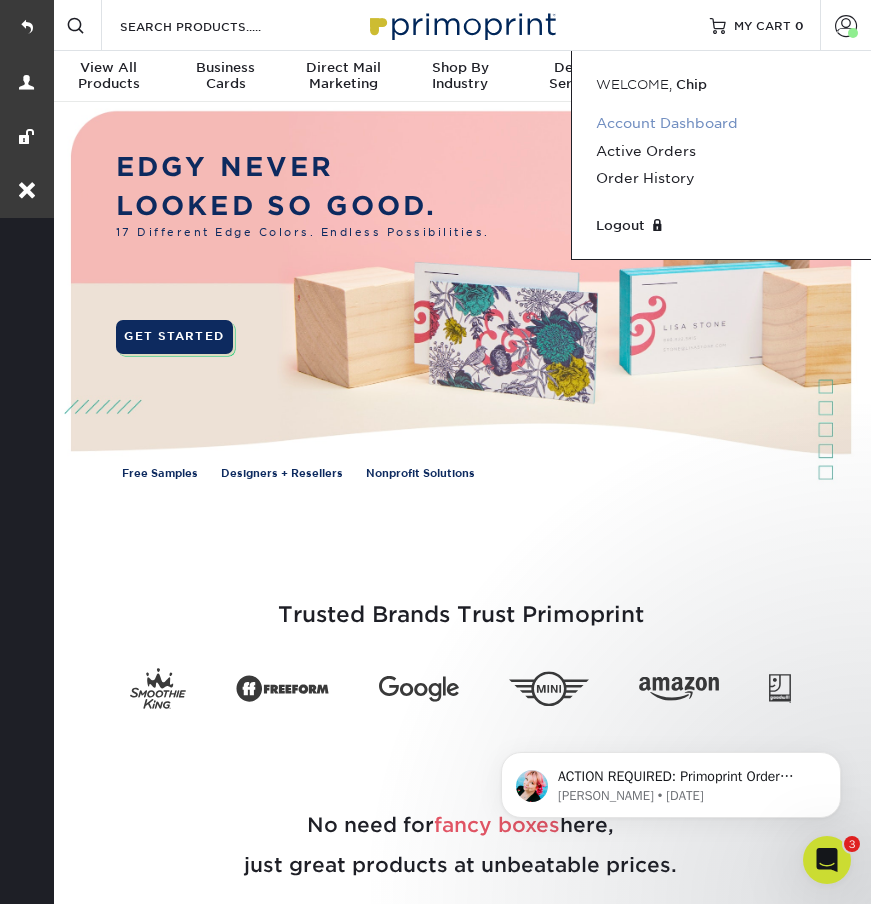 click on "Account Dashboard" at bounding box center [721, 123] 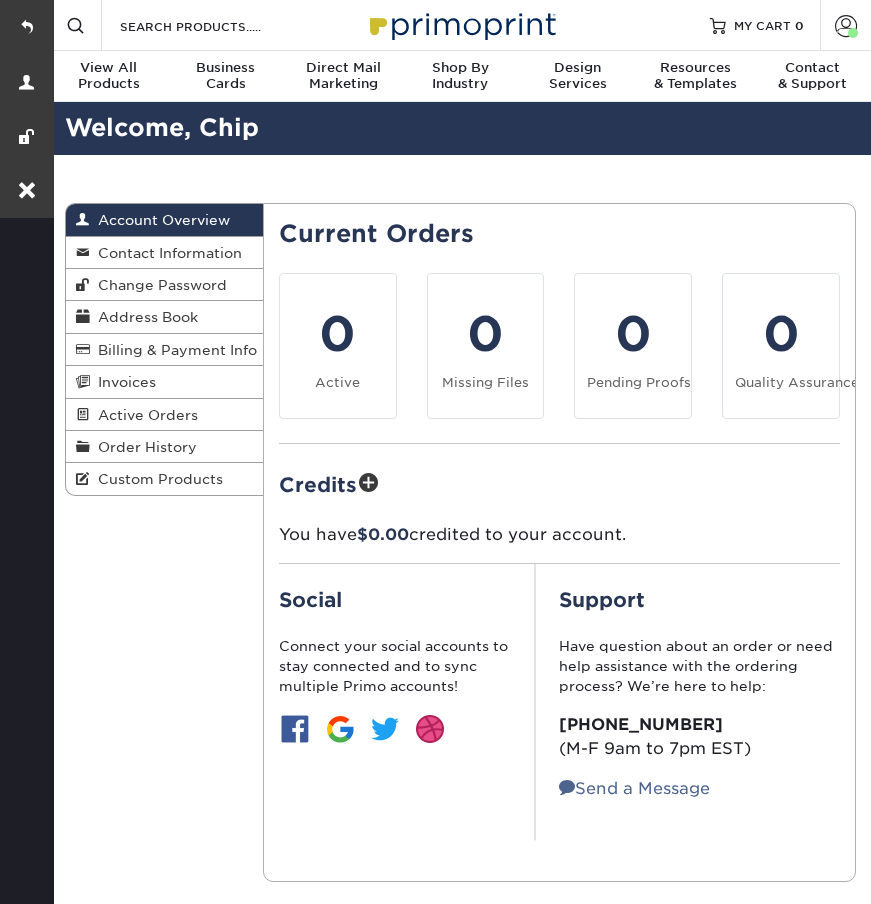 scroll, scrollTop: 0, scrollLeft: 0, axis: both 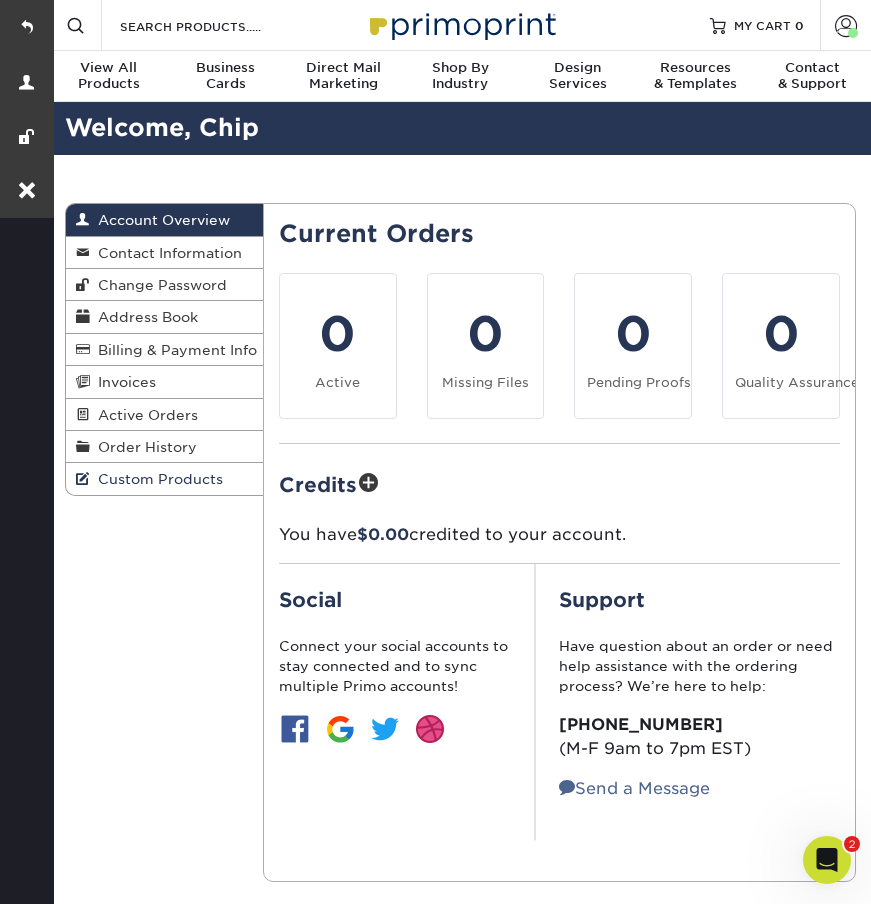 click on "Custom Products" at bounding box center (156, 479) 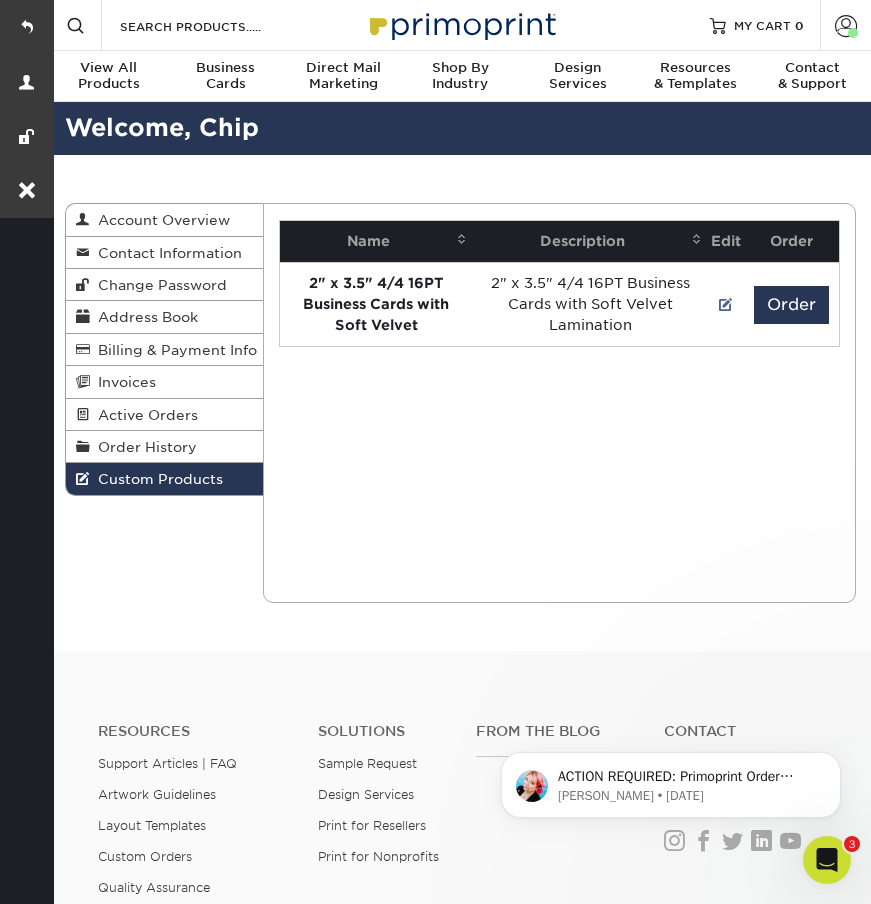 scroll, scrollTop: 0, scrollLeft: 0, axis: both 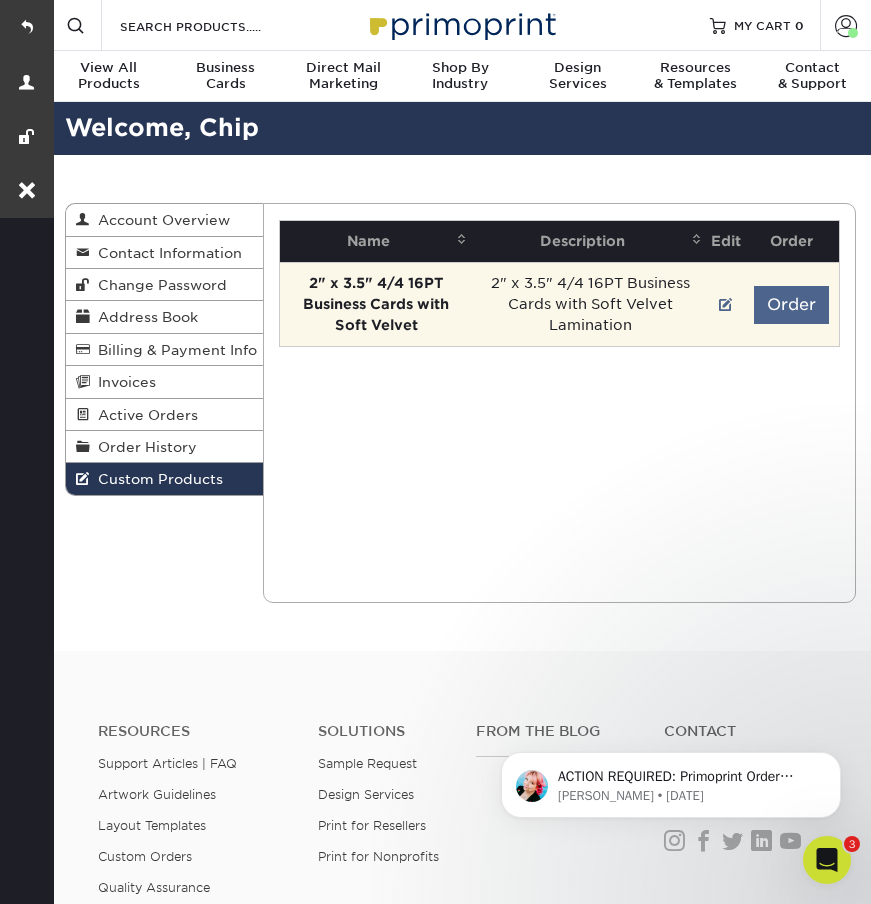 click on "Order" at bounding box center [791, 305] 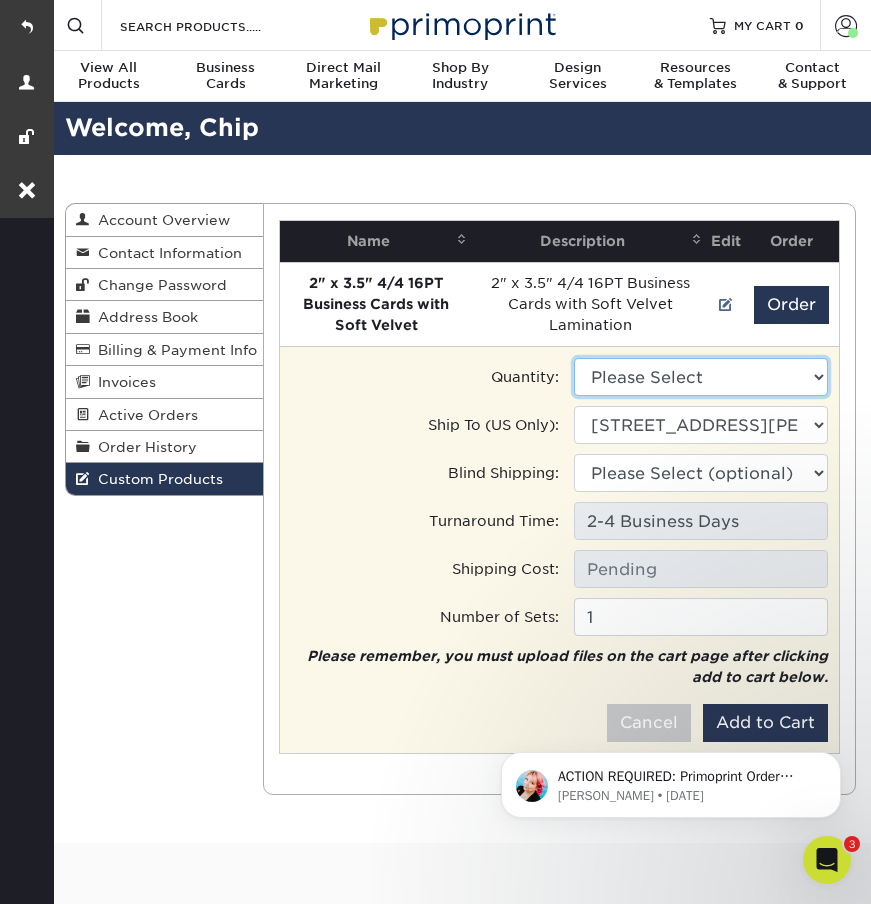 select on "0" 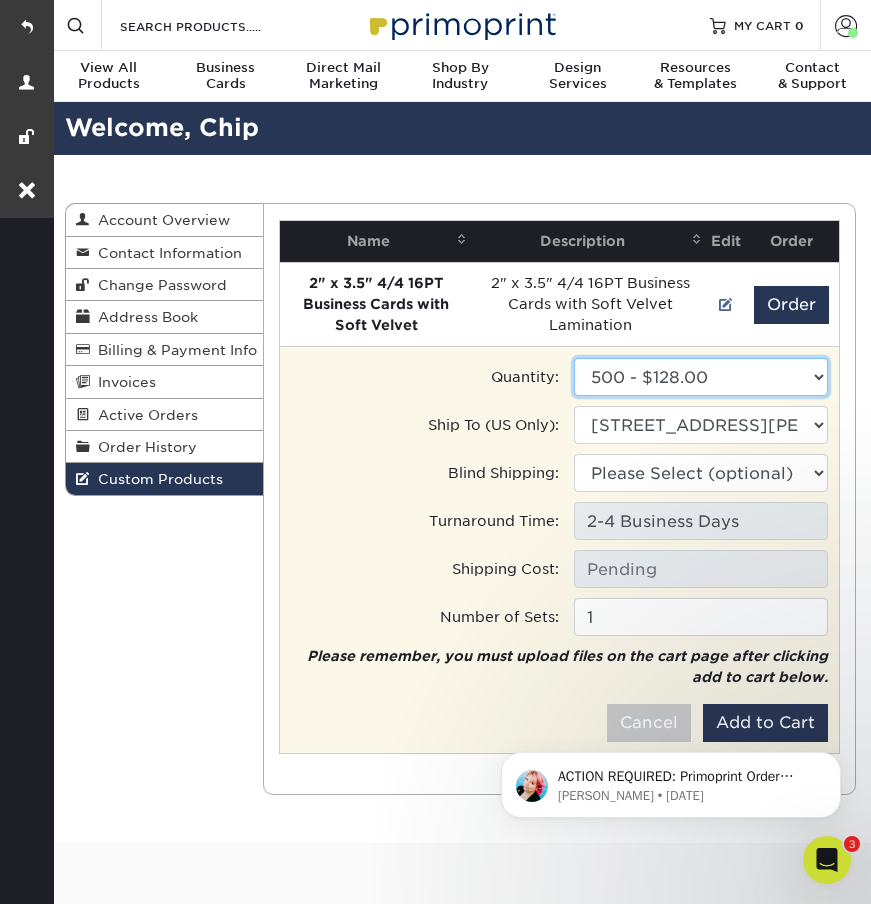 type on "Ground: $8.96" 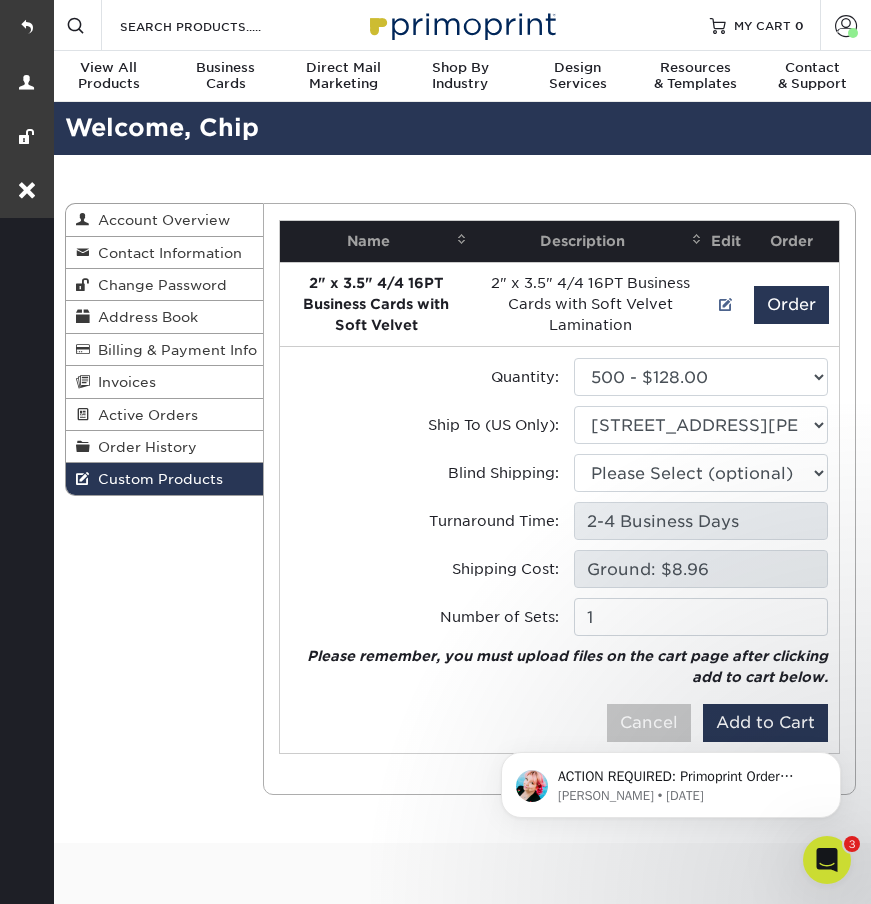 click on "ACTION REQUIRED: Primoprint Order 21920-124155-58523  Thank you for placing your print order with Primoprint.   At your convenience, please return to www.primoprint.com and log into your account. From there, go to Account &gt; Active Orders &gt; Pending Proofs. You may then review your proofs and either approve or reject.   Once approved, the order will be submitted to production shortly. Please let us know if you have any questions or concerns regarding your proofs or your order.  You will receive a copy of this message by email Jenny • 201w ago" at bounding box center [671, 780] 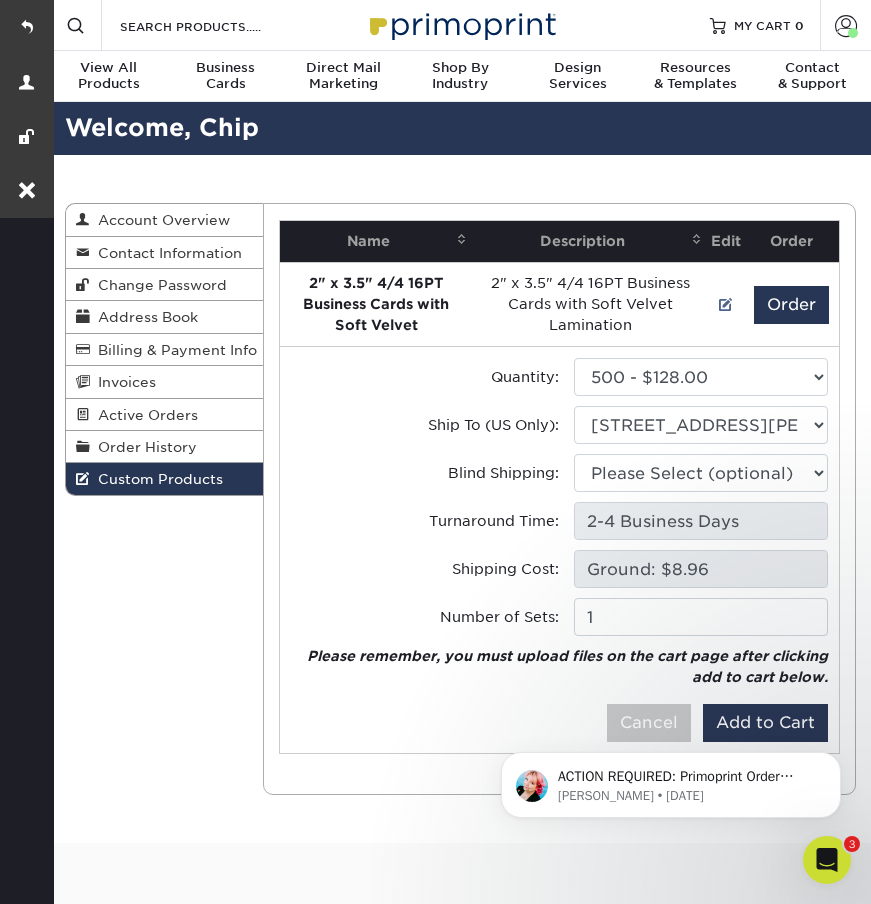 click on "ACTION REQUIRED: Primoprint Order 21920-124155-58523  Thank you for placing your print order with Primoprint.   At your convenience, please return to www.primoprint.com and log into your account. From there, go to Account &gt; Active Orders &gt; Pending Proofs. You may then review your proofs and either approve or reject.   Once approved, the order will be submitted to production shortly. Please let us know if you have any questions or concerns regarding your proofs or your order.  You will receive a copy of this message by email Jenny • 201w ago" at bounding box center [671, 693] 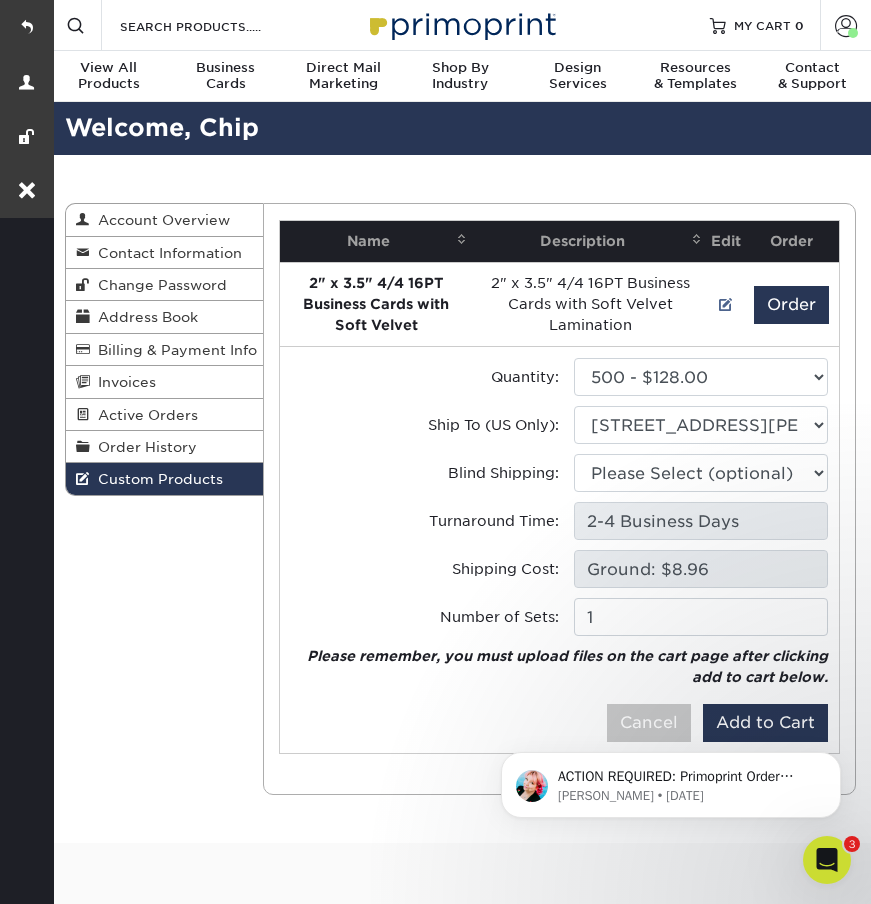 click on "ACTION REQUIRED: Primoprint Order 21920-124155-58523  Thank you for placing your print order with Primoprint.   At your convenience, please return to www.primoprint.com and log into your account. From there, go to Account &gt; Active Orders &gt; Pending Proofs. You may then review your proofs and either approve or reject.   Once approved, the order will be submitted to production shortly. Please let us know if you have any questions or concerns regarding your proofs or your order.  You will receive a copy of this message by email Jenny • 201w ago" at bounding box center (671, 693) 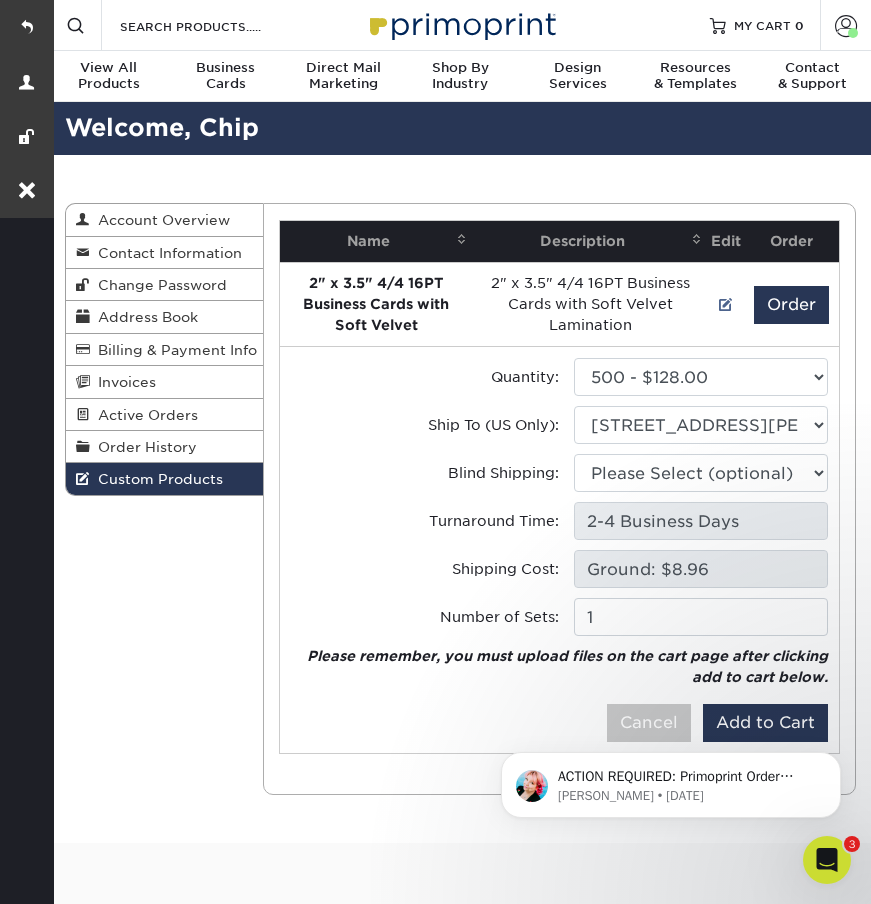 click on "ACTION REQUIRED: Primoprint Order 21920-124155-58523  Thank you for placing your print order with Primoprint.   At your convenience, please return to www.primoprint.com and log into your account. From there, go to Account &gt; Active Orders &gt; Pending Proofs. You may then review your proofs and either approve or reject.   Once approved, the order will be submitted to production shortly. Please let us know if you have any questions or concerns regarding your proofs or your order.  You will receive a copy of this message by email Jenny • 201w ago" at bounding box center [671, 780] 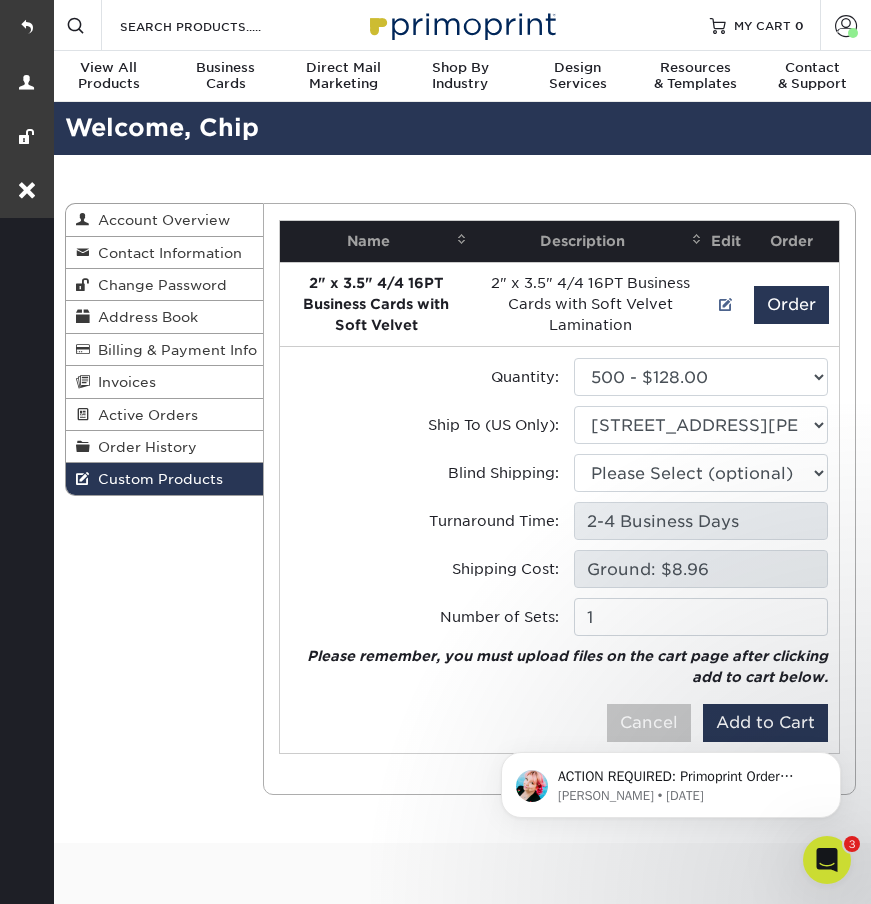 click on "ACTION REQUIRED: Primoprint Order 21920-124155-58523  Thank you for placing your print order with Primoprint.   At your convenience, please return to www.primoprint.com and log into your account. From there, go to Account &gt; Active Orders &gt; Pending Proofs. You may then review your proofs and either approve or reject.   Once approved, the order will be submitted to production shortly. Please let us know if you have any questions or concerns regarding your proofs or your order.  You will receive a copy of this message by email Jenny • 201w ago" at bounding box center [671, 780] 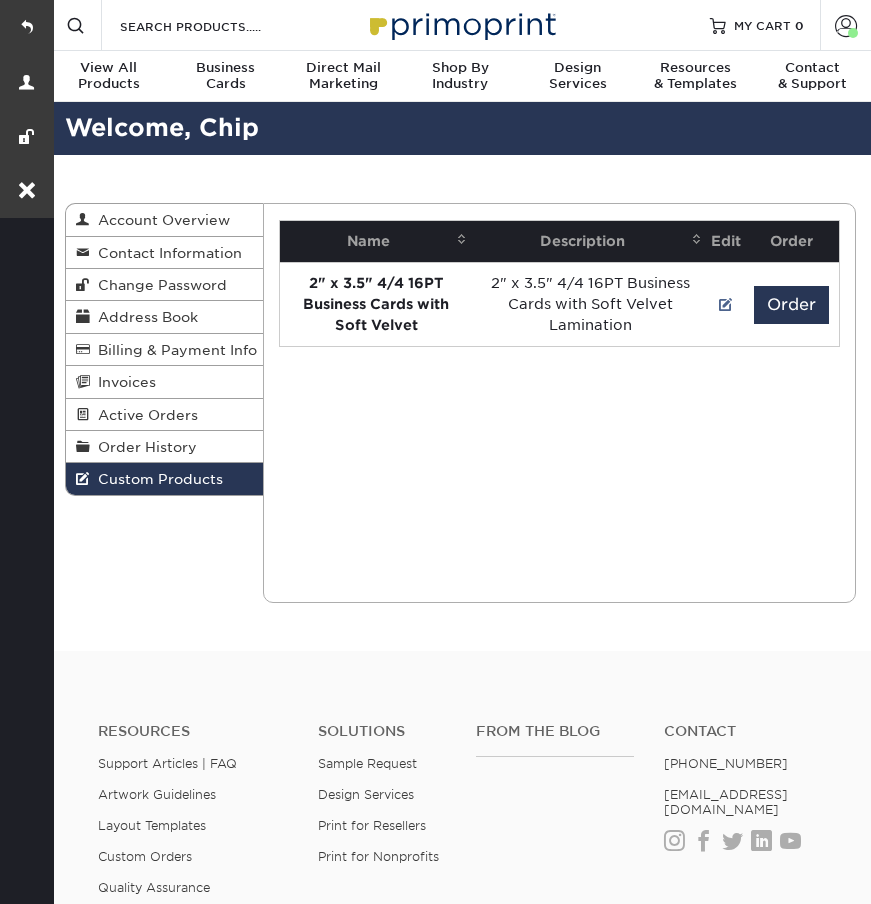 scroll, scrollTop: 0, scrollLeft: 0, axis: both 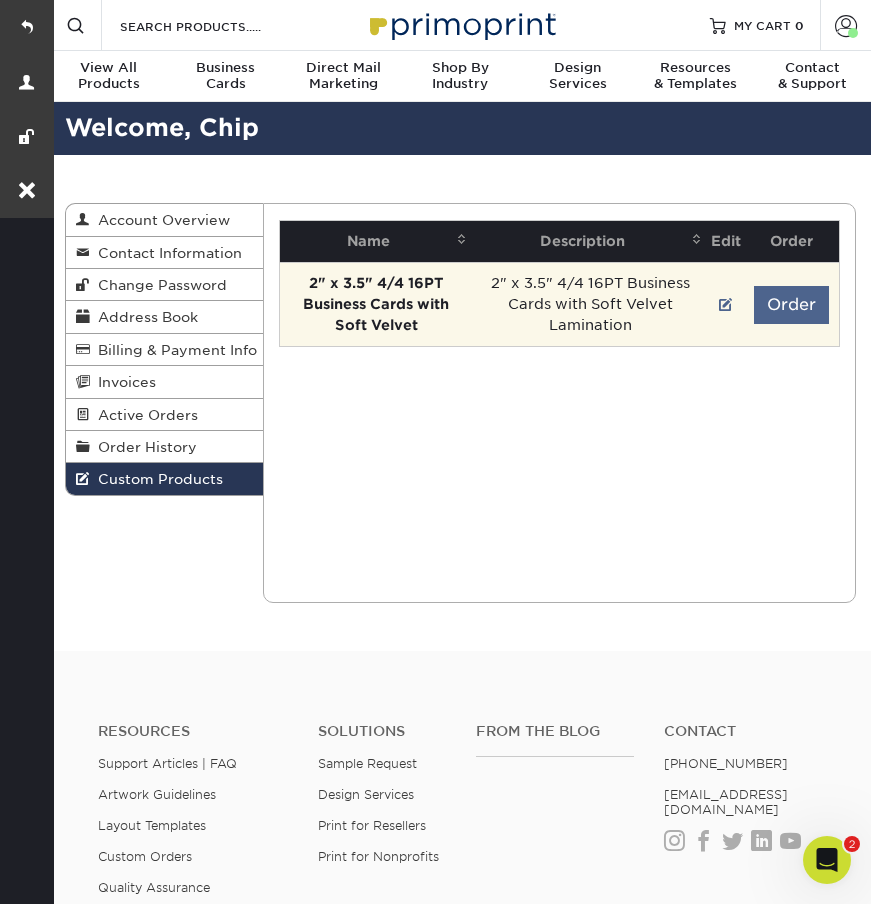 click on "Order" at bounding box center (791, 305) 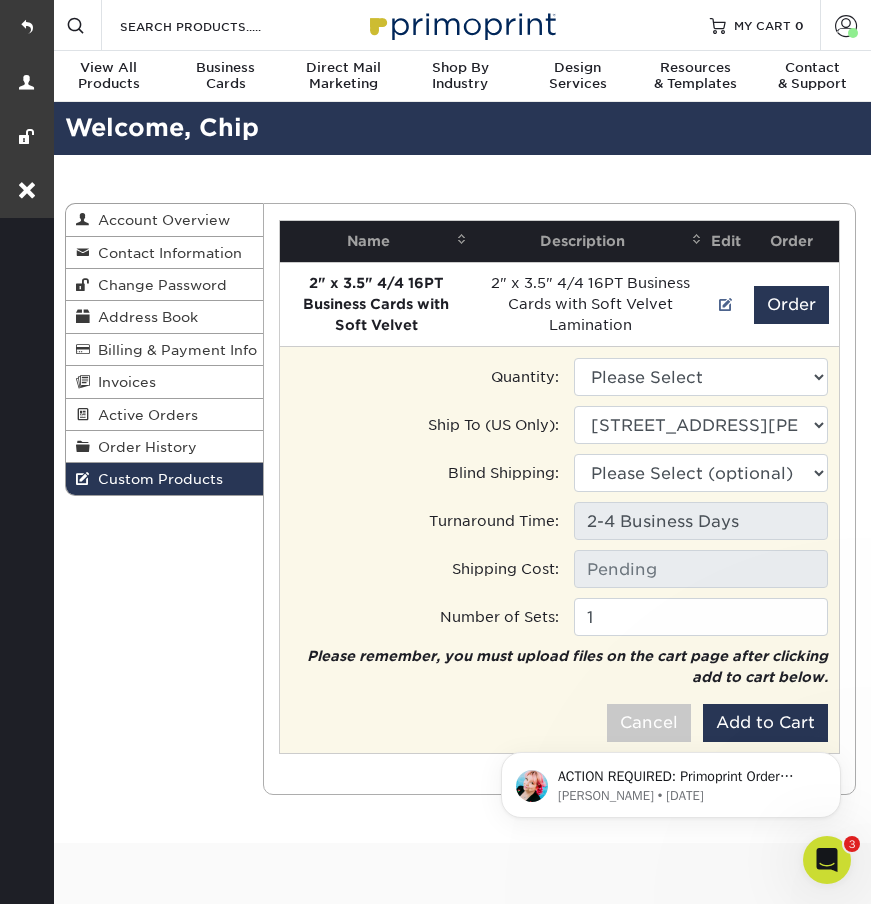 scroll, scrollTop: 0, scrollLeft: 0, axis: both 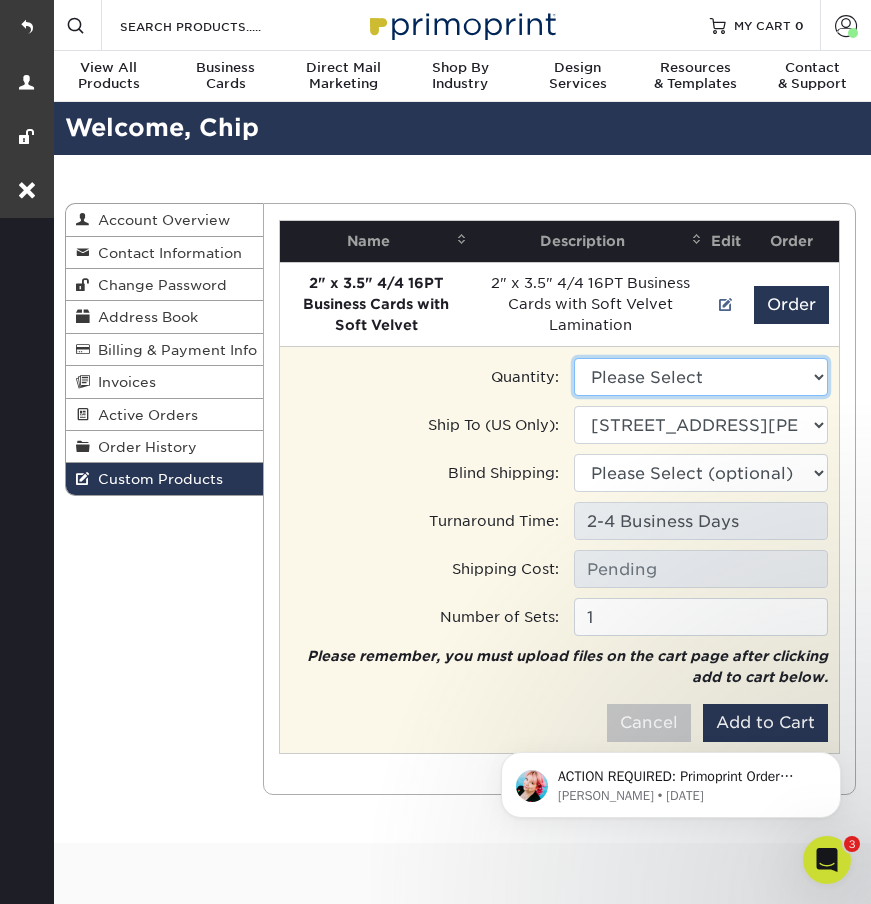 select on "0" 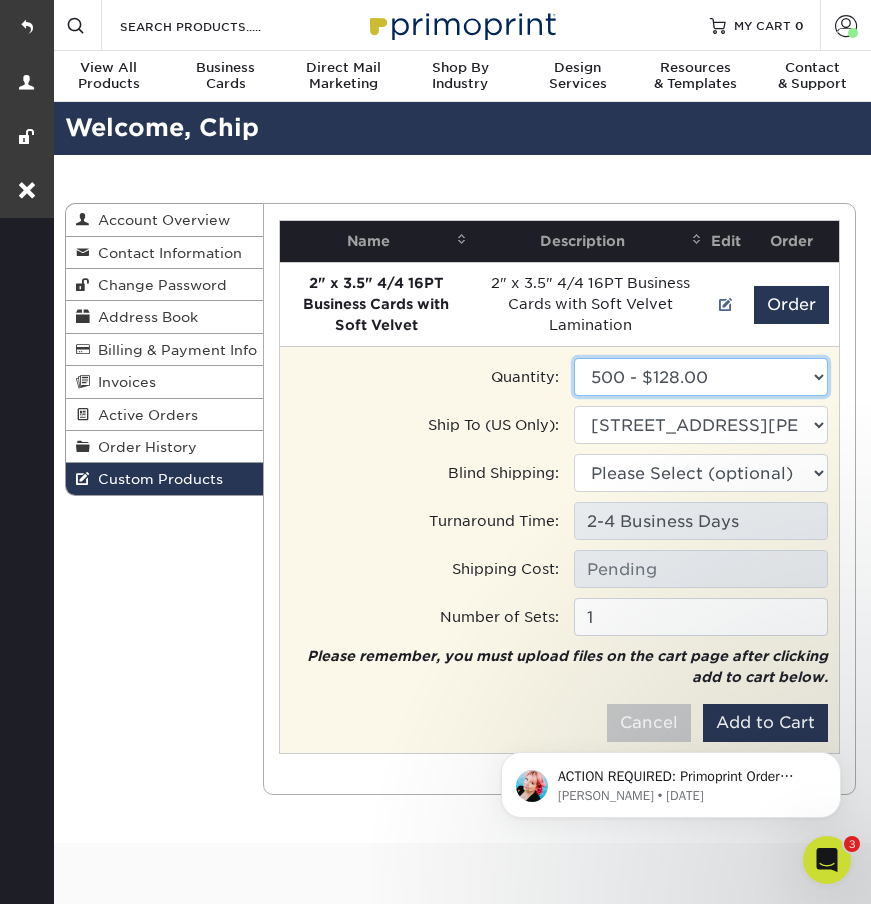 type on "Ground: $8.96" 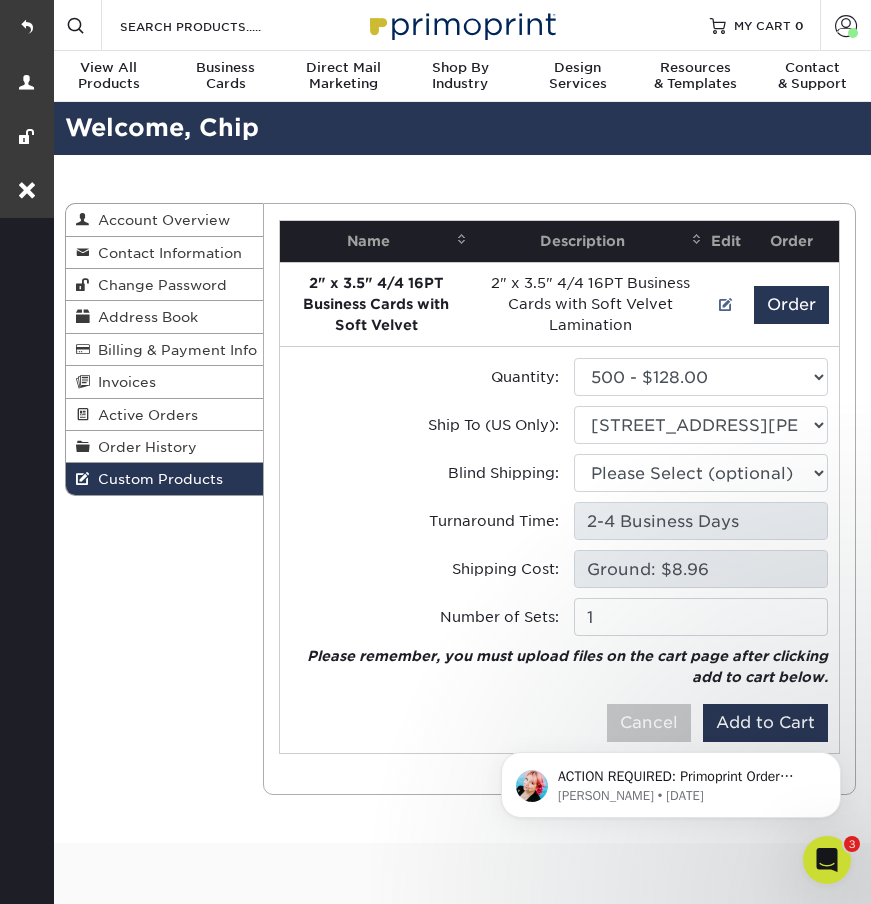 click on "ACTION REQUIRED: Primoprint Order 21920-124155-58523  Thank you for placing your print order with Primoprint.   At your convenience, please return to www.primoprint.com and log into your account. From there, go to Account &gt; Active Orders &gt; Pending Proofs. You may then review your proofs and either approve or reject.   Once approved, the order will be submitted to production shortly. Please let us know if you have any questions or concerns regarding your proofs or your order.  You will receive a copy of this message by email Jenny • 201w ago" at bounding box center [671, 780] 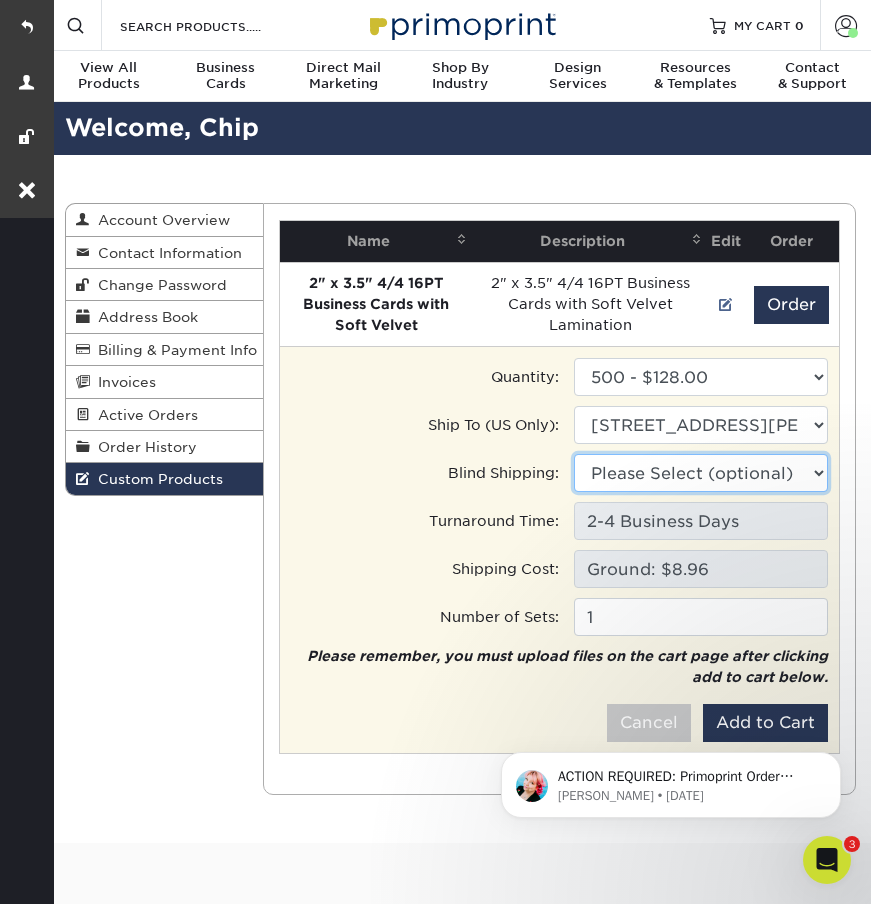 select on "253673" 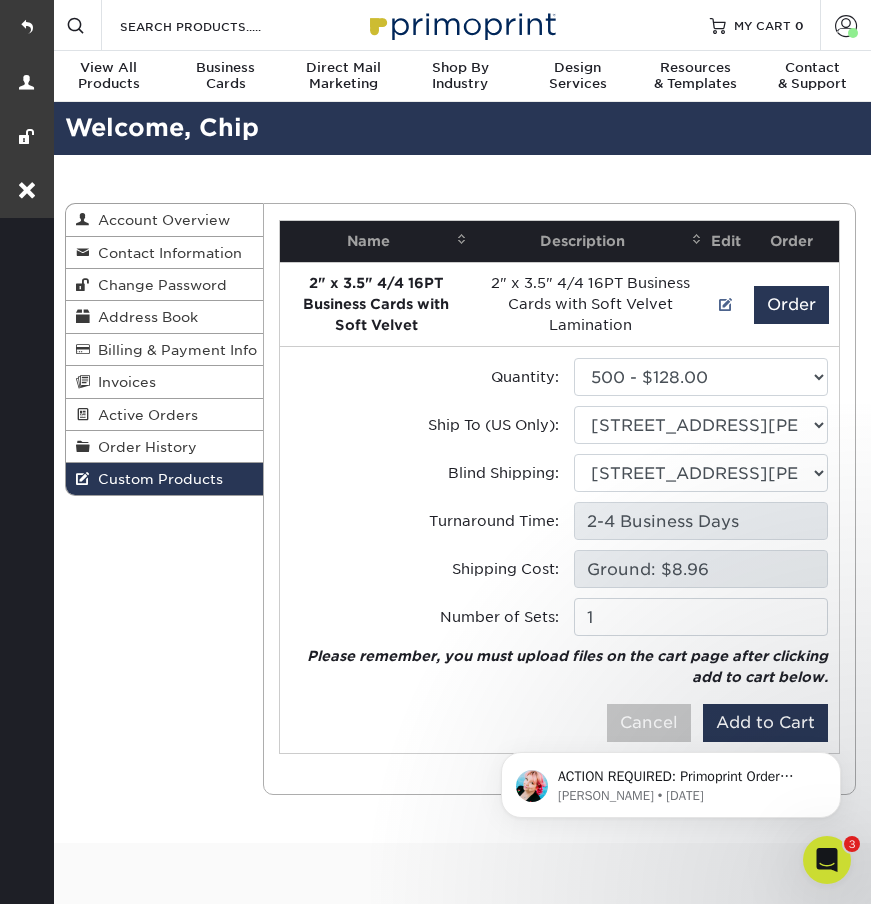 click on "ACTION REQUIRED: Primoprint Order 21920-124155-58523  Thank you for placing your print order with Primoprint.   At your convenience, please return to www.primoprint.com and log into your account. From there, go to Account &gt; Active Orders &gt; Pending Proofs. You may then review your proofs and either approve or reject.   Once approved, the order will be submitted to production shortly. Please let us know if you have any questions or concerns regarding your proofs or your order.  You will receive a copy of this message by email Jenny • 201w ago" at bounding box center (671, 780) 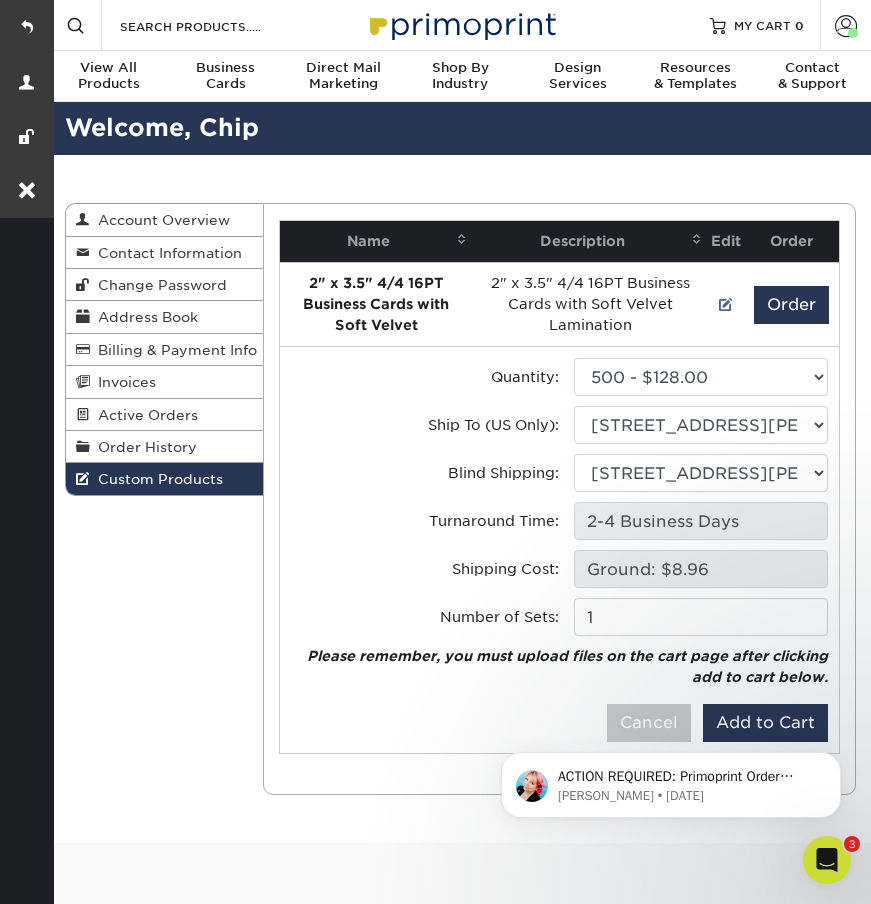 click on "ACTION REQUIRED: Primoprint Order 21920-124155-58523  Thank you for placing your print order with Primoprint.   At your convenience, please return to www.primoprint.com and log into your account. From there, go to Account &gt; Active Orders &gt; Pending Proofs. You may then review your proofs and either approve or reject.   Once approved, the order will be submitted to production shortly. Please let us know if you have any questions or concerns regarding your proofs or your order.  You will receive a copy of this message by email Jenny • 201w ago" at bounding box center [671, 780] 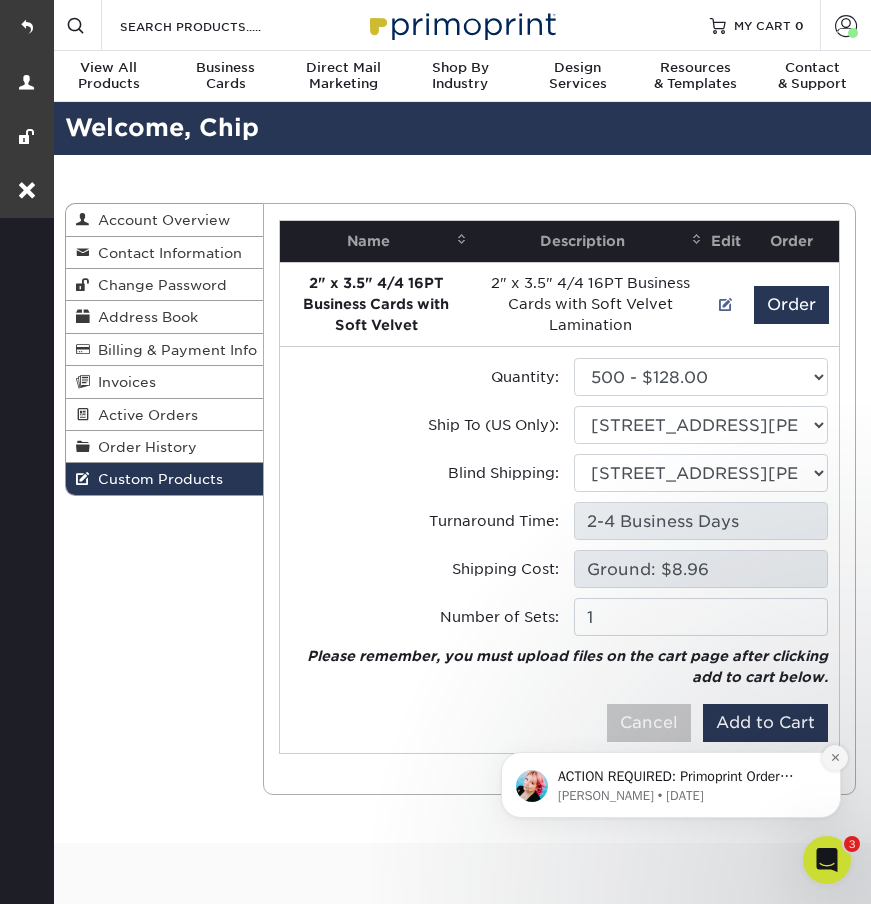 click 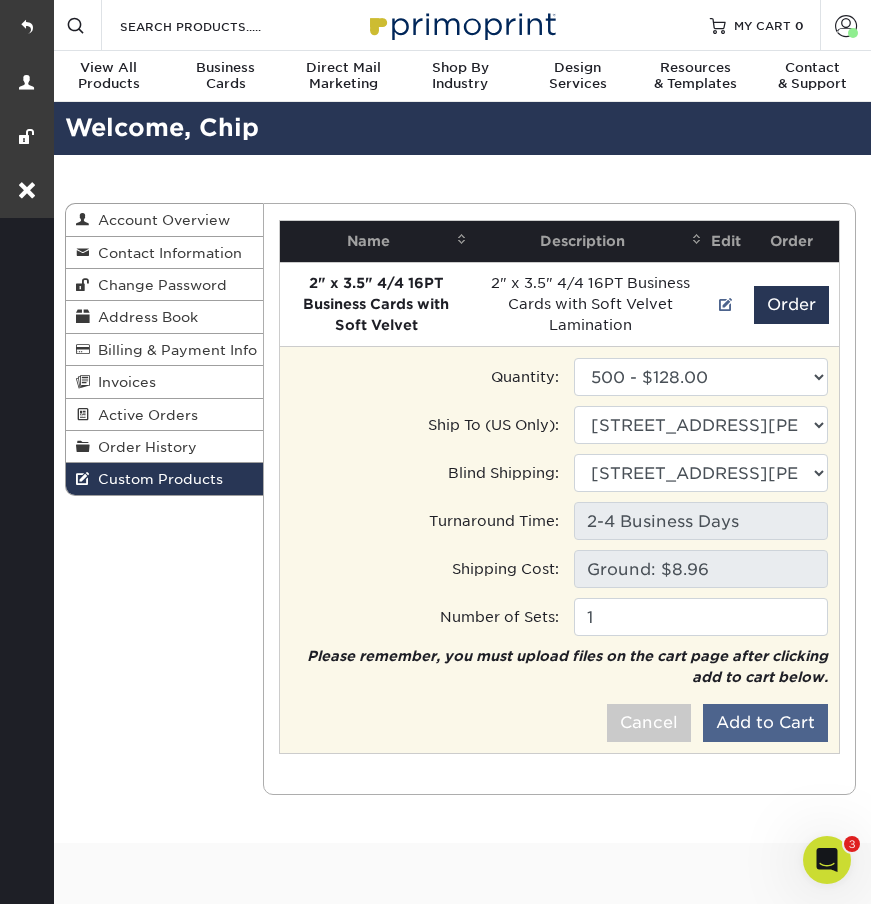 click on "Add to Cart" at bounding box center [765, 723] 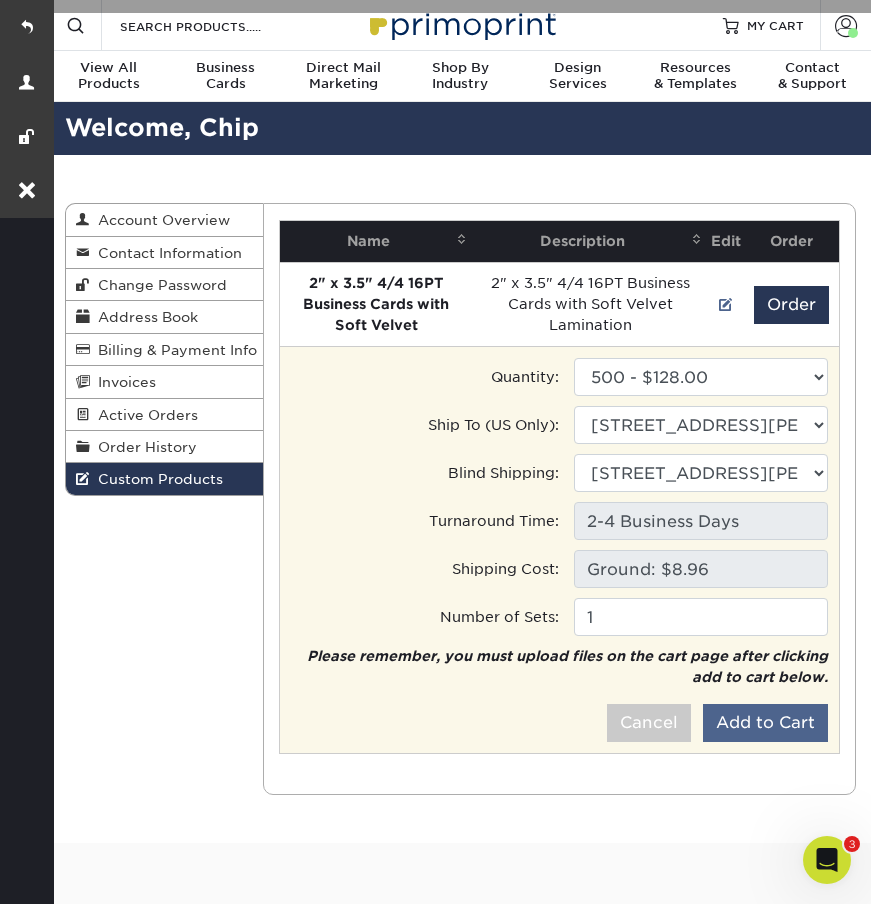 click on "Add to Cart" at bounding box center [765, 723] 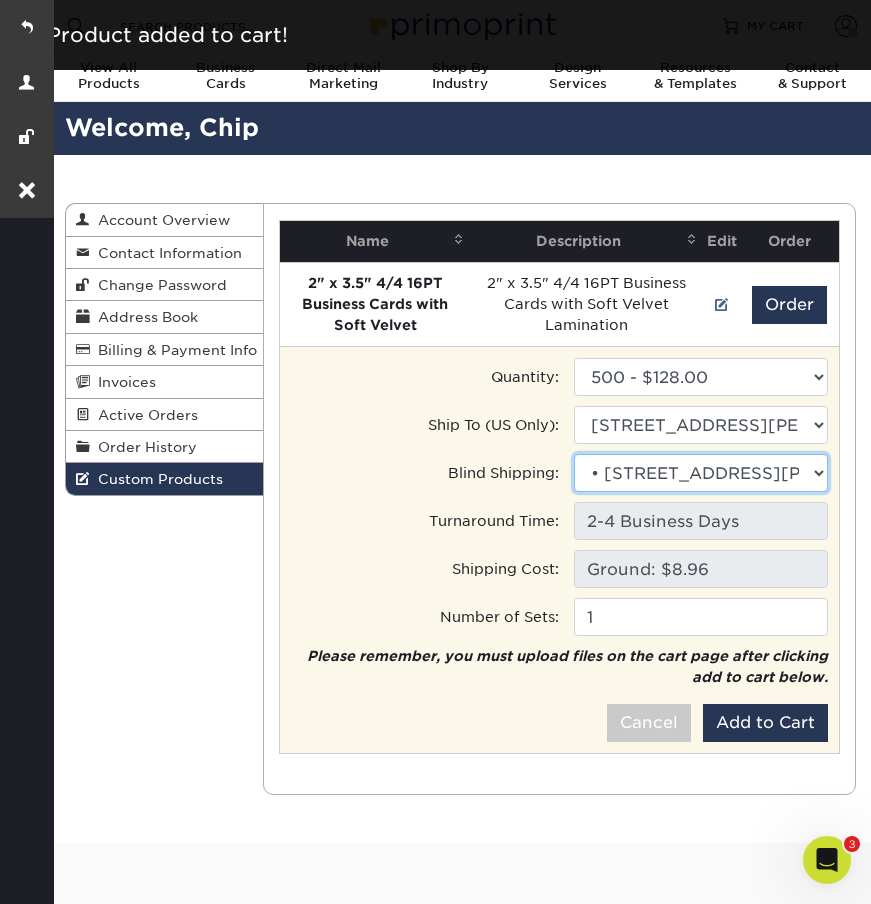 select 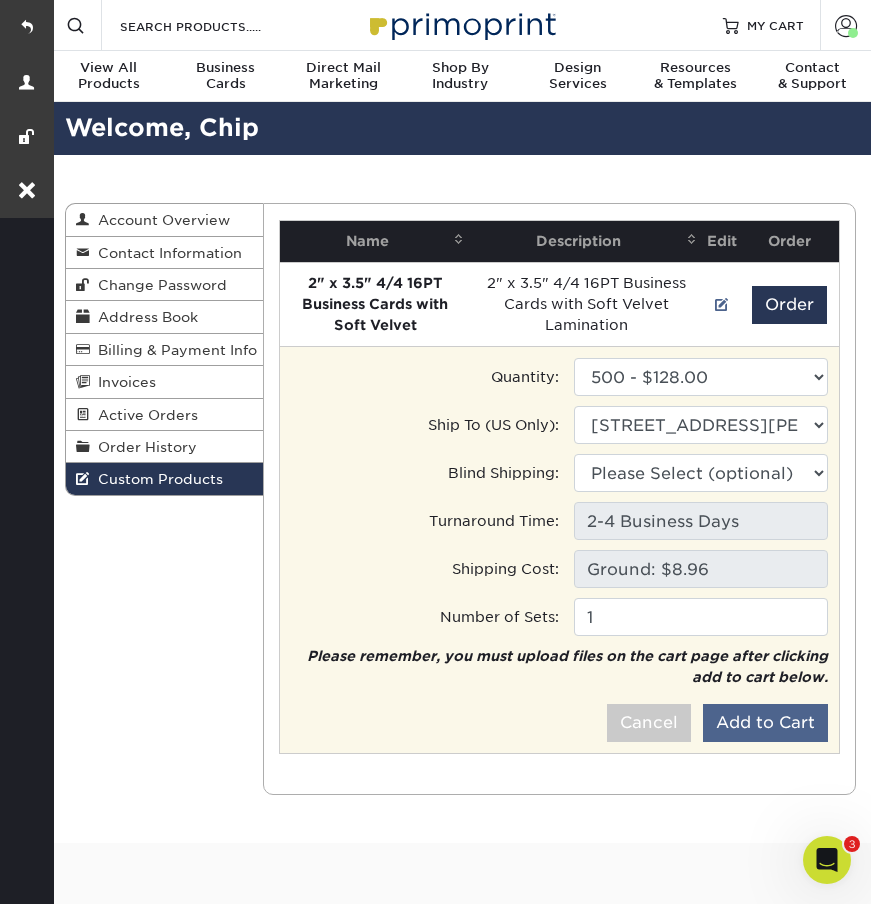 click on "Add to Cart" at bounding box center [765, 723] 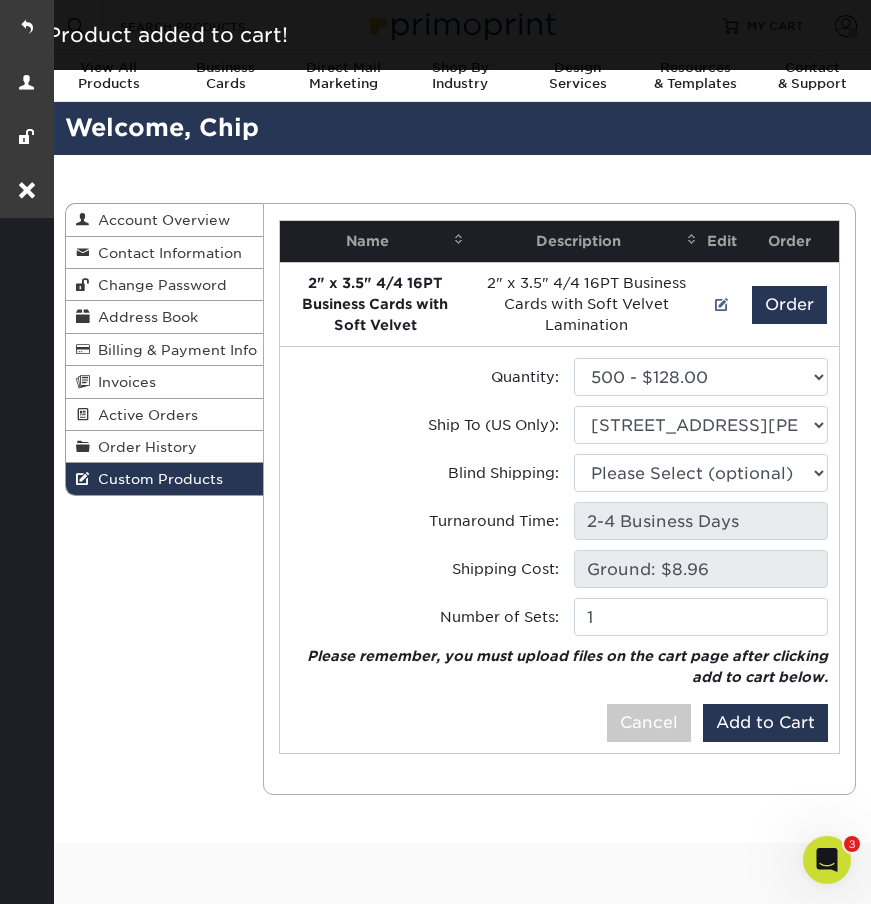 click on "Custom Products
Account Overview
Contact Information
Change Password
Address Book
Billing & Payment Info
Invoices   ." at bounding box center (460, 499) 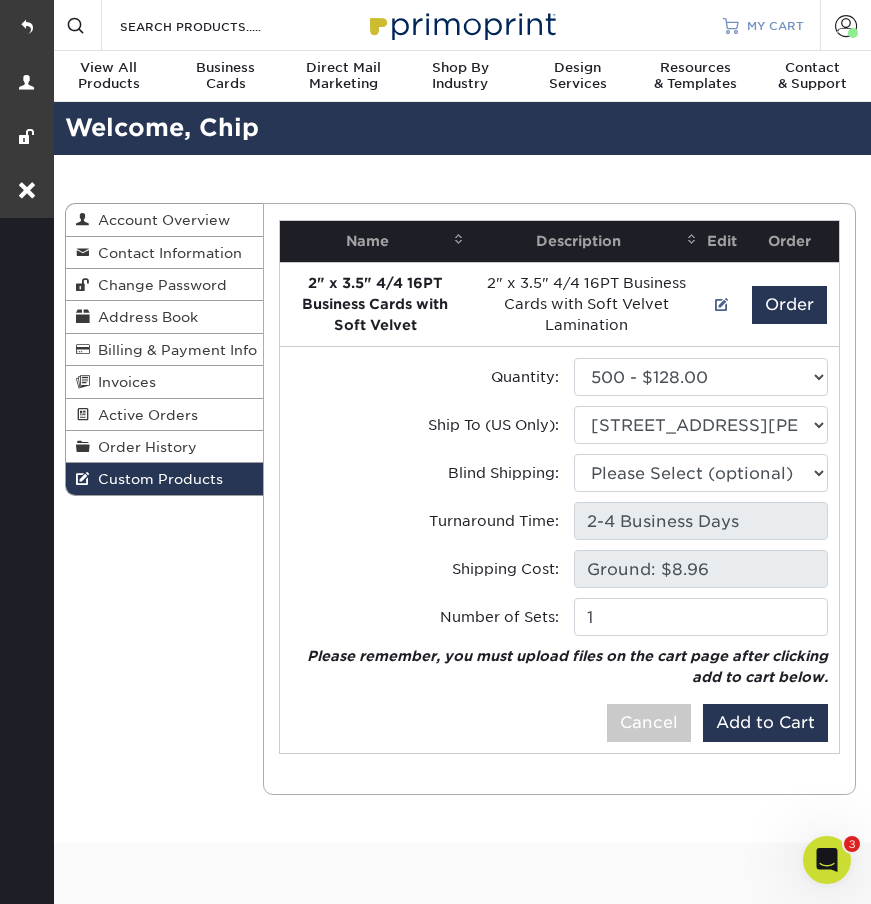 click on "MY CART" at bounding box center [775, 25] 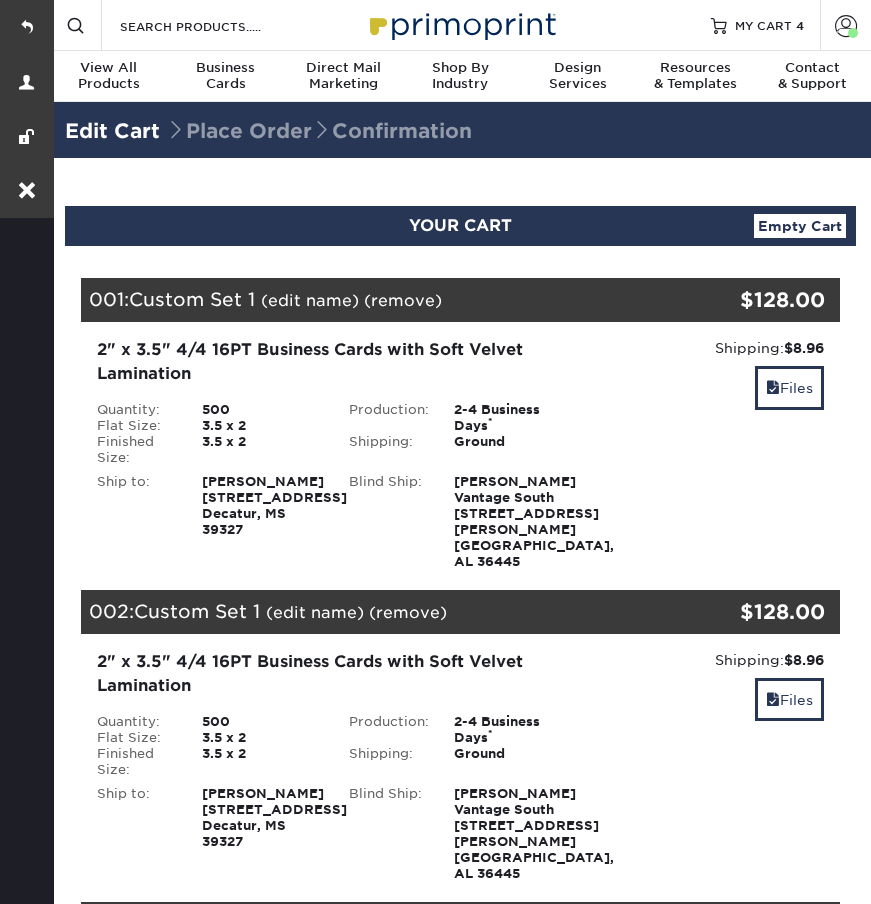 scroll, scrollTop: 0, scrollLeft: 0, axis: both 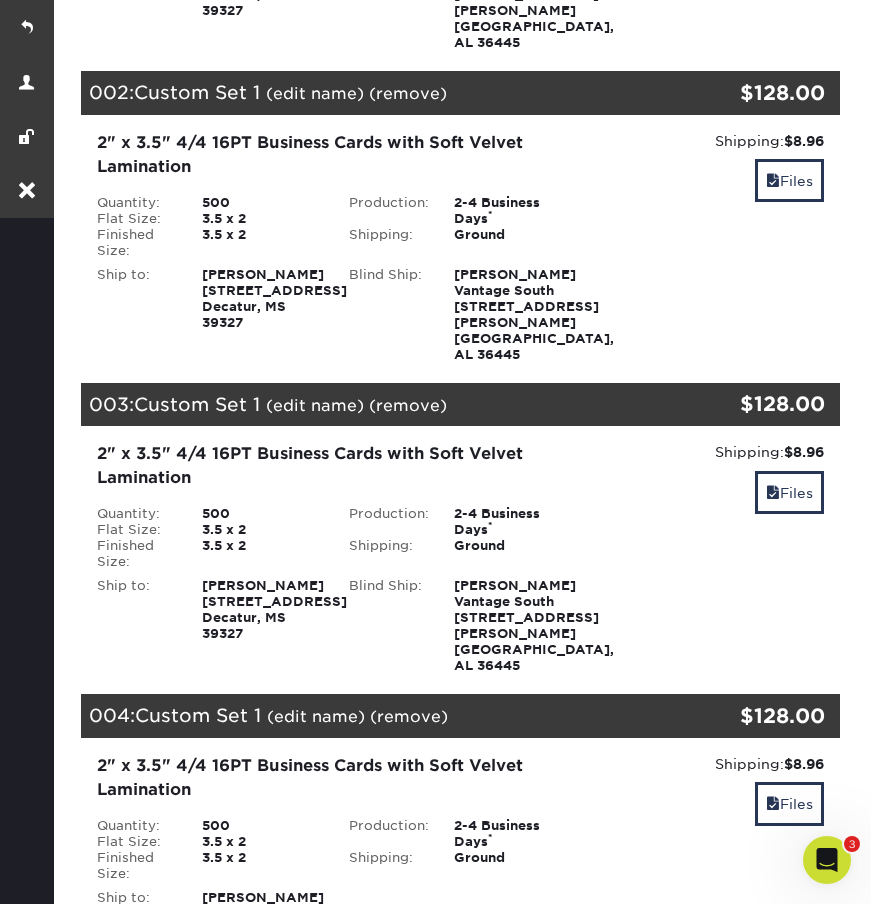 click on "(remove)" at bounding box center (408, 93) 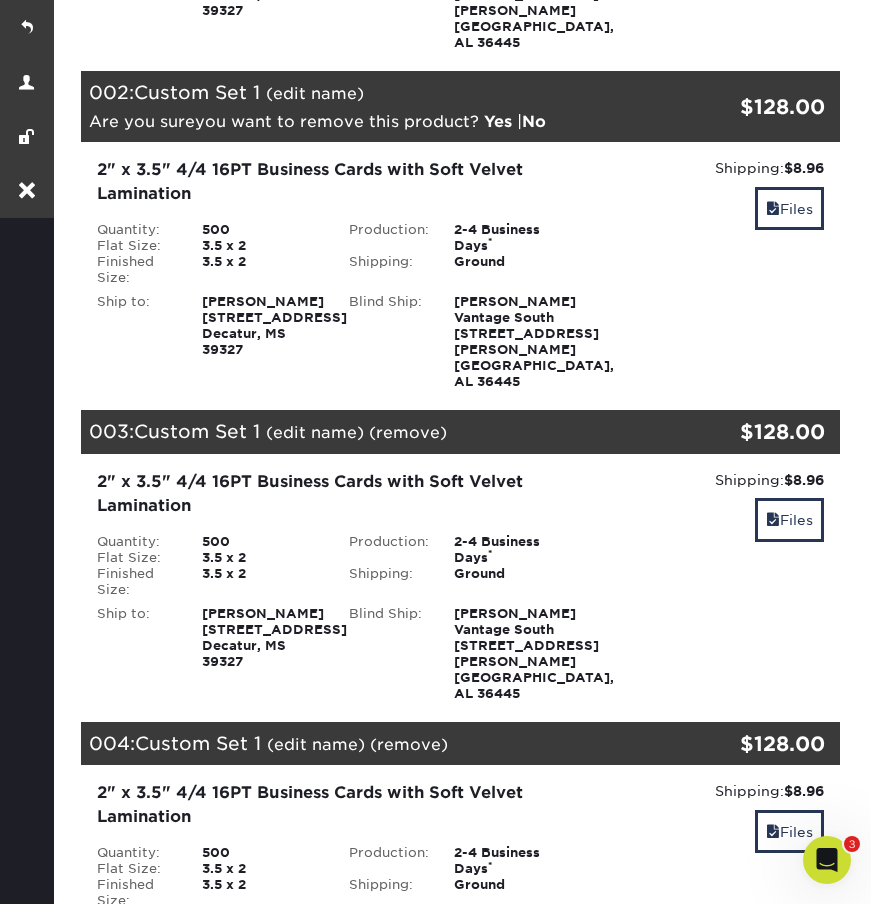 click on "Yes" at bounding box center [498, 121] 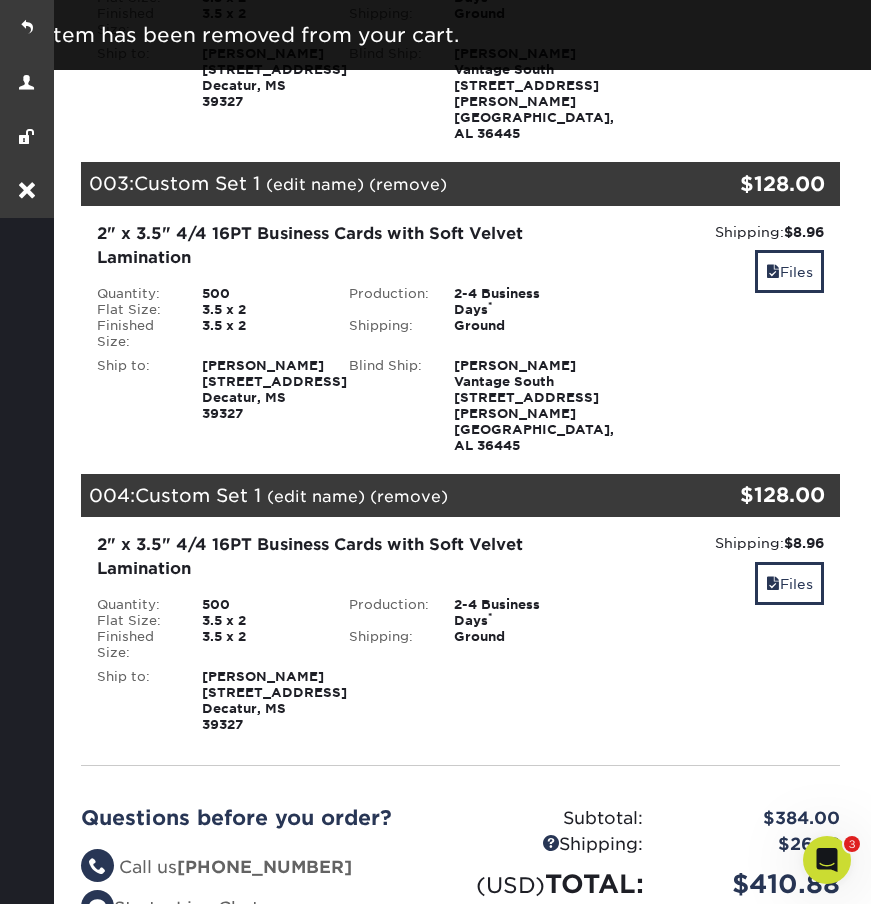 scroll, scrollTop: 409, scrollLeft: 0, axis: vertical 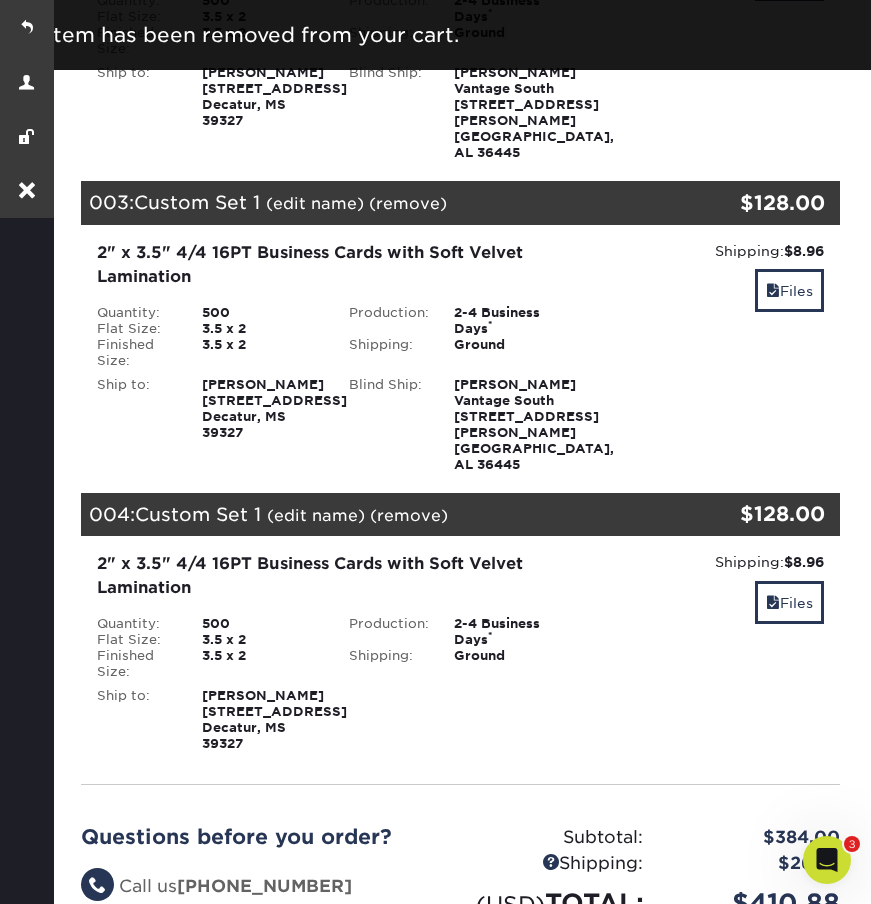 click on "(remove)" at bounding box center (408, 203) 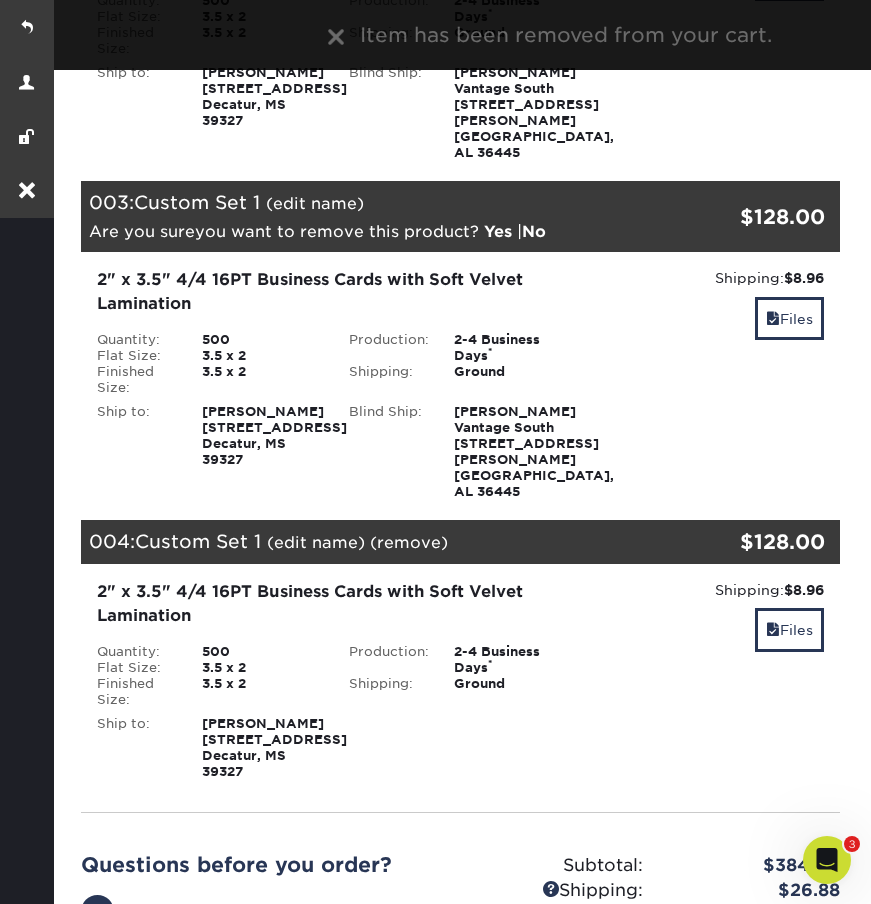 click on "Yes" at bounding box center [498, 231] 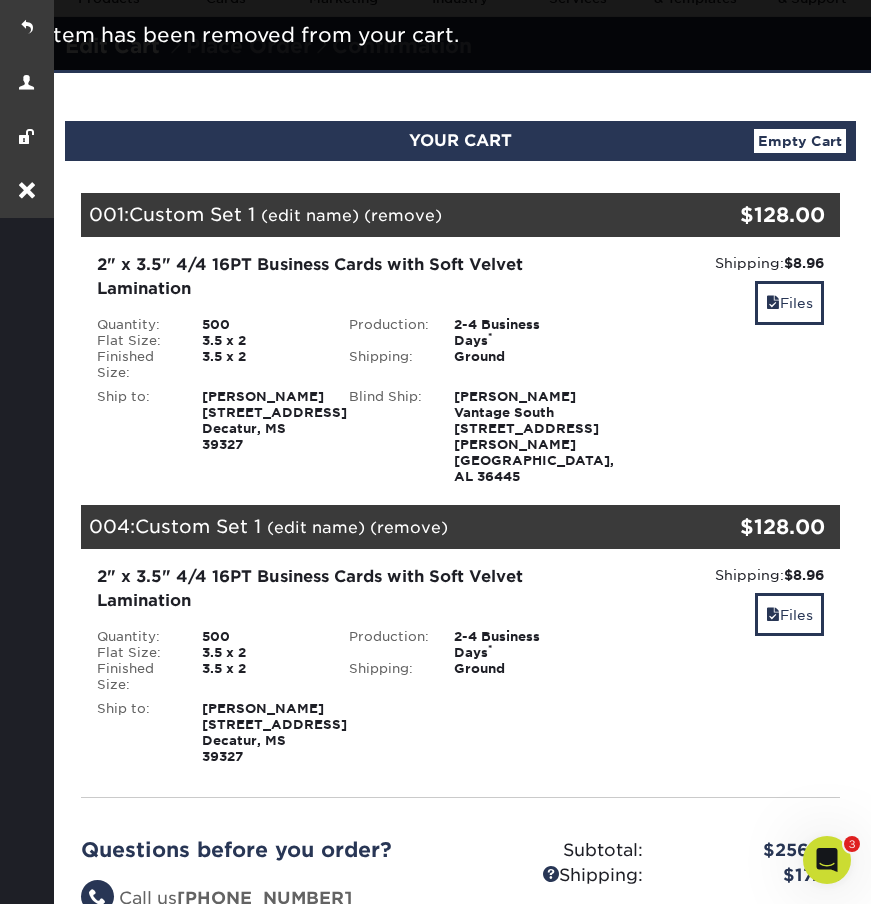scroll, scrollTop: 69, scrollLeft: 0, axis: vertical 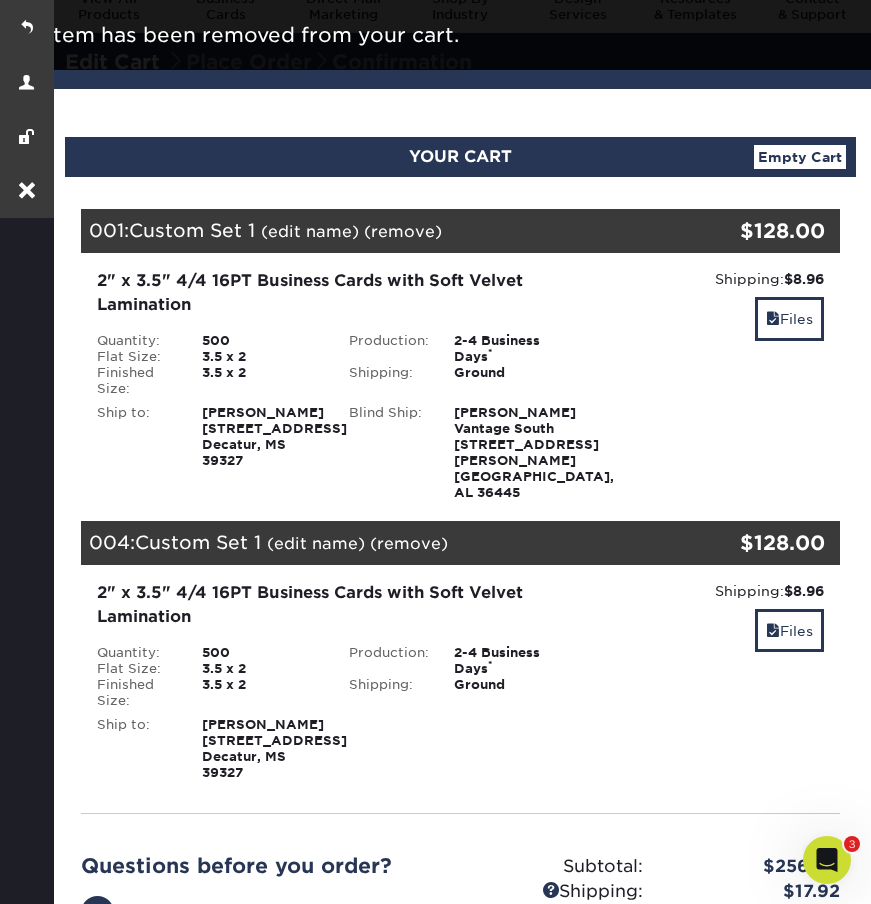 click on "(remove)" at bounding box center (403, 231) 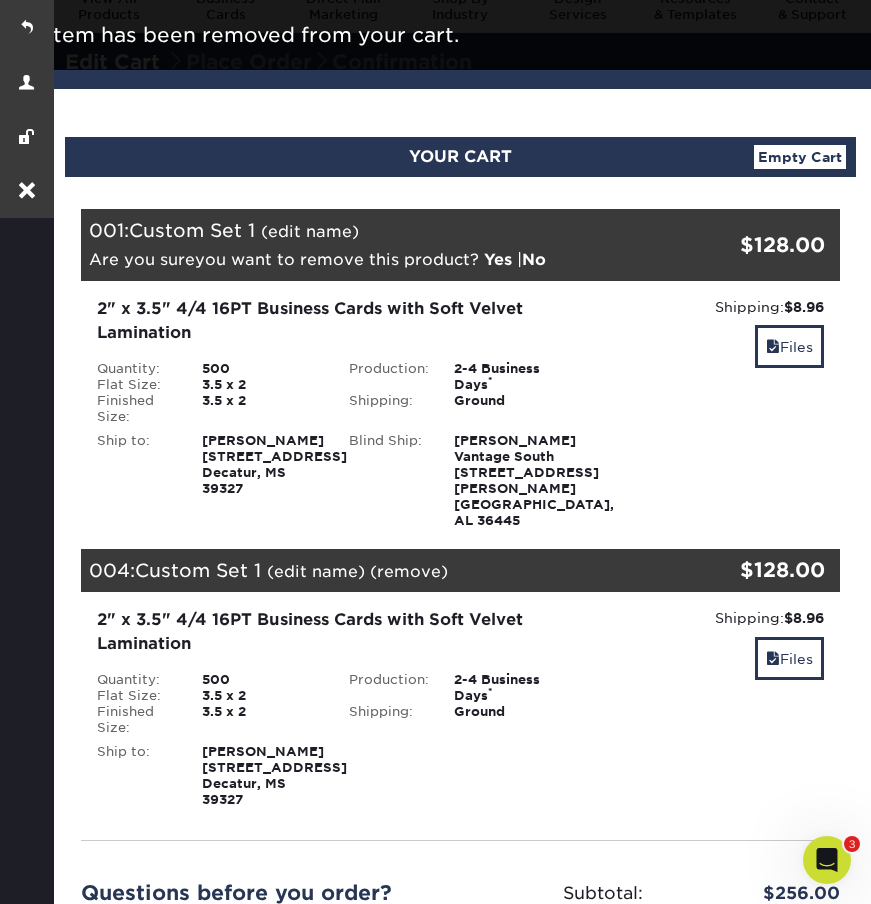 click on "Yes" at bounding box center (498, 259) 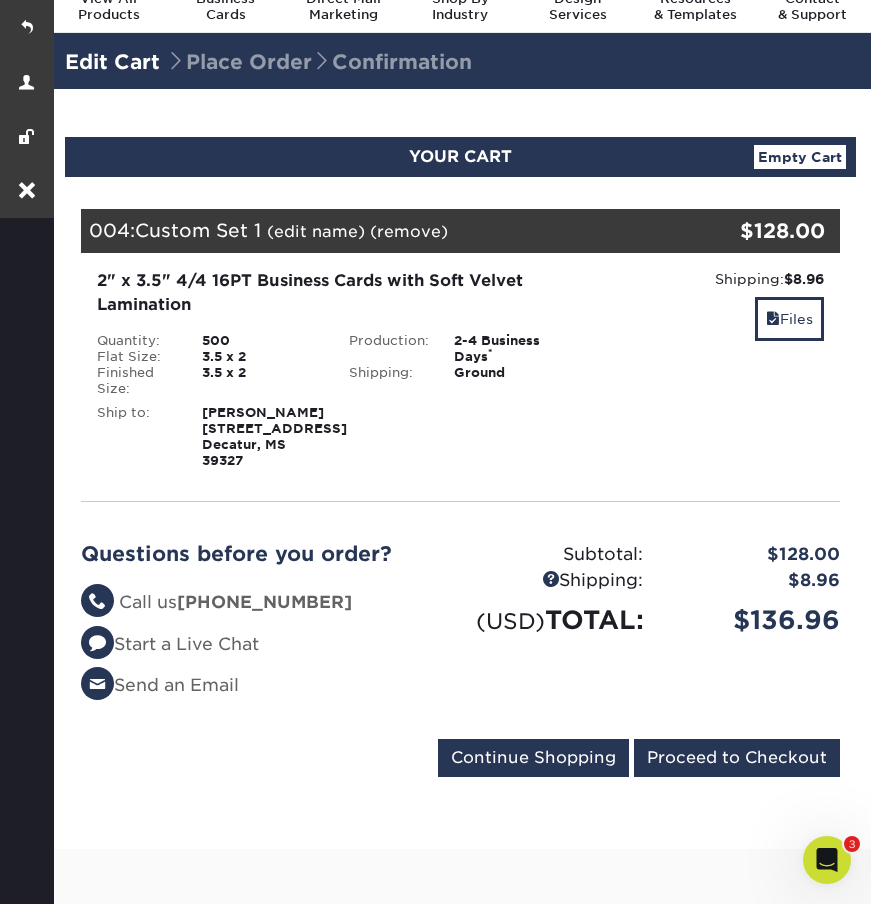 click on "(edit name)" at bounding box center [316, 231] 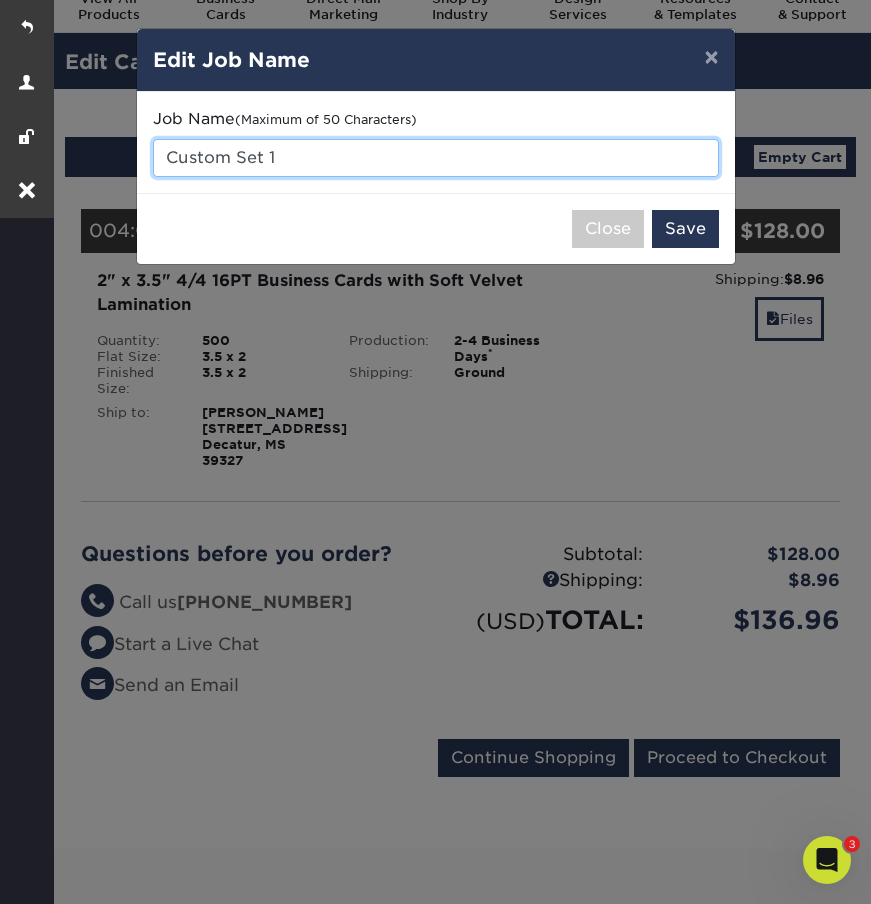drag, startPoint x: 261, startPoint y: 158, endPoint x: 153, endPoint y: 157, distance: 108.00463 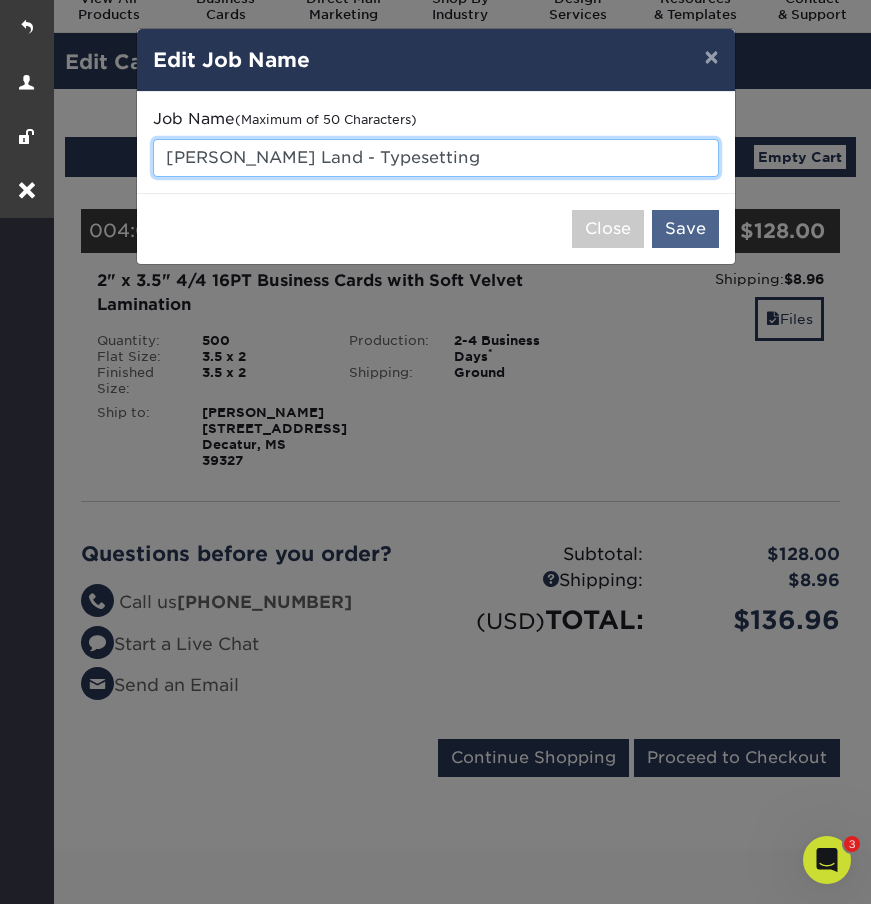 type on "[PERSON_NAME] Land - Typesetting" 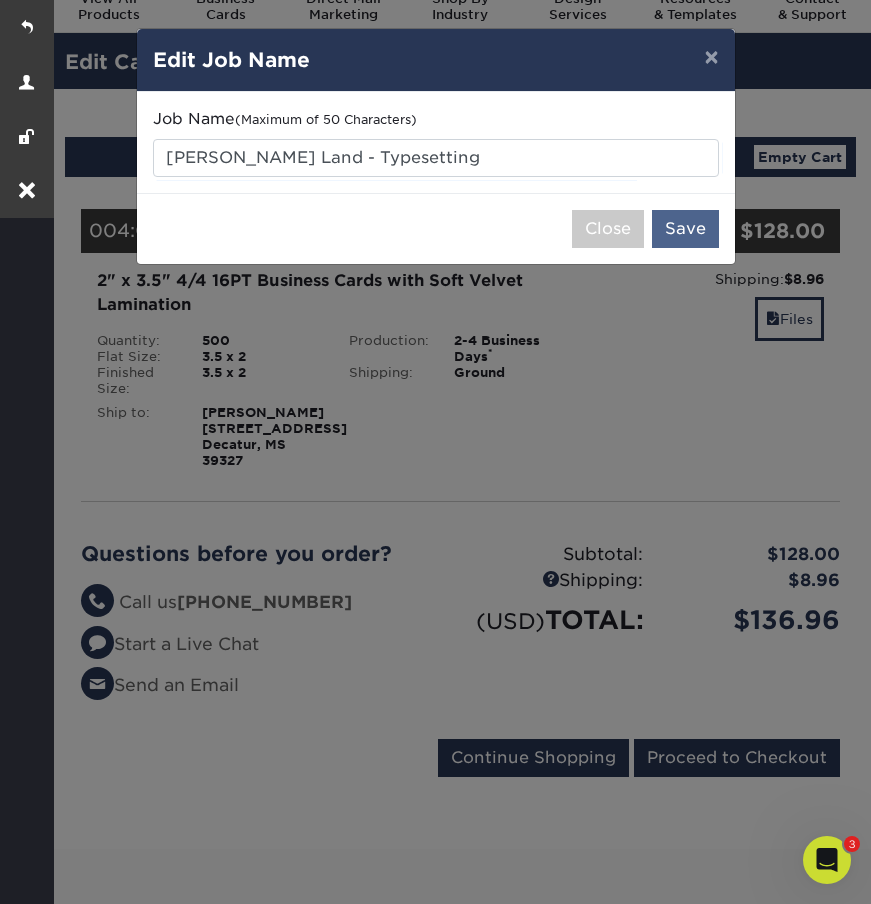 click on "Save" at bounding box center (685, 229) 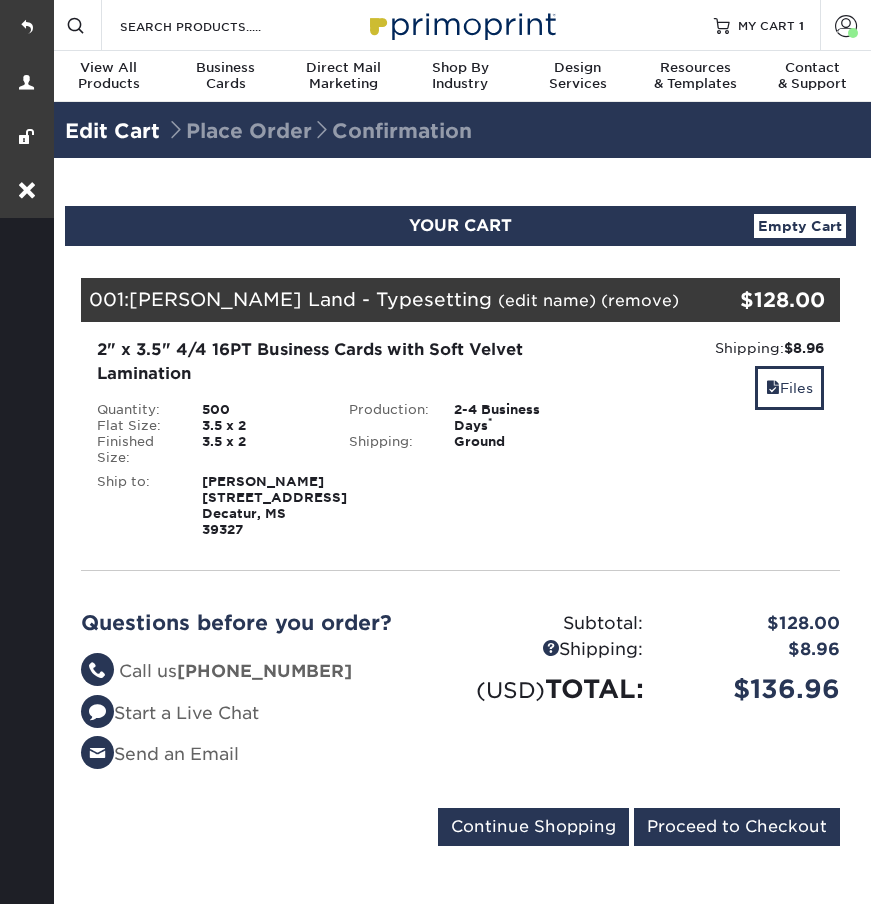 scroll, scrollTop: 0, scrollLeft: 0, axis: both 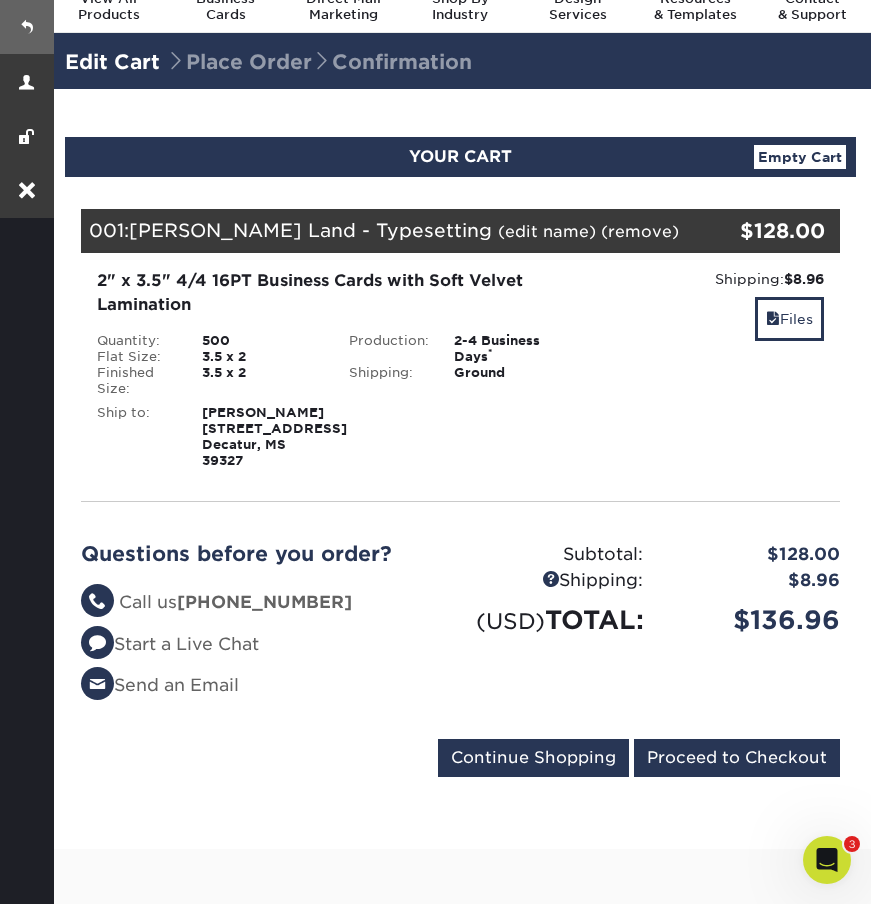 click at bounding box center [27, 27] 